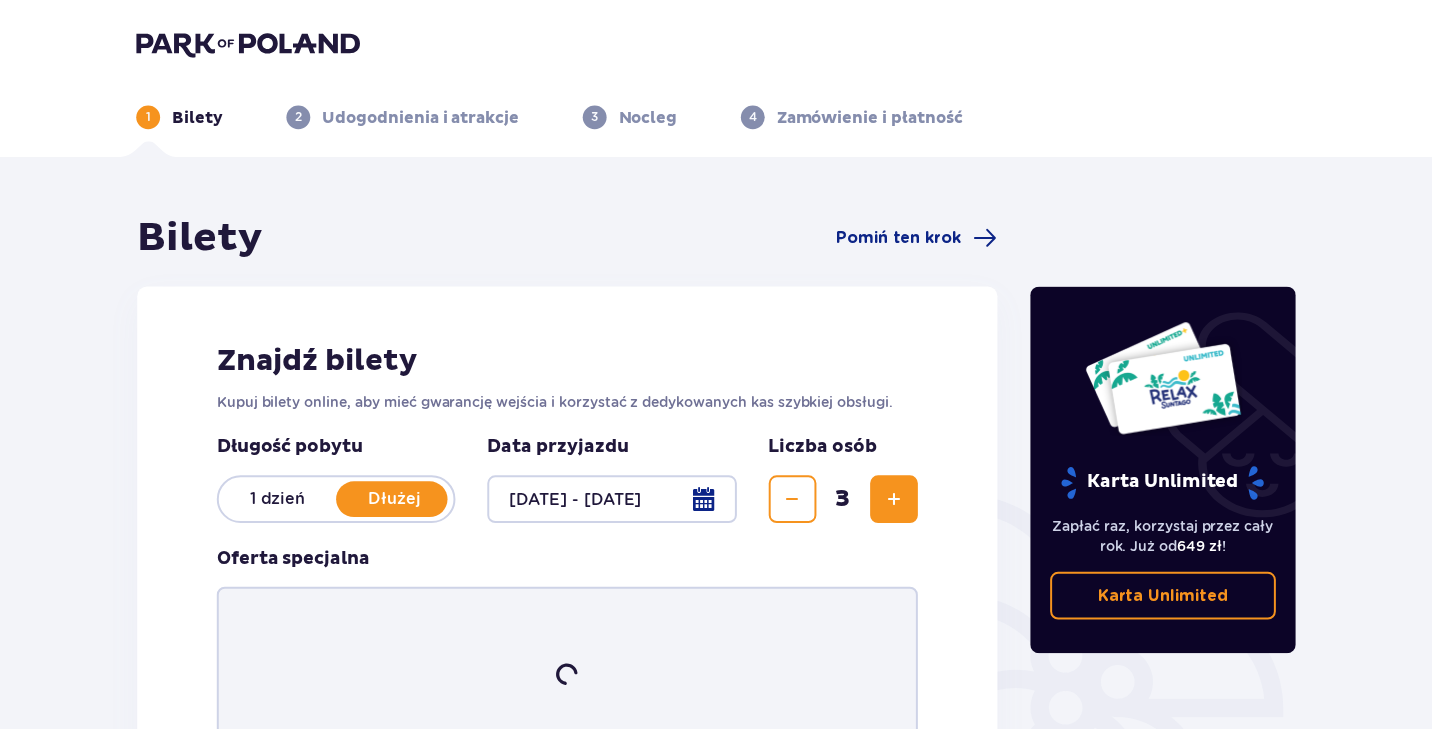 scroll, scrollTop: 0, scrollLeft: 0, axis: both 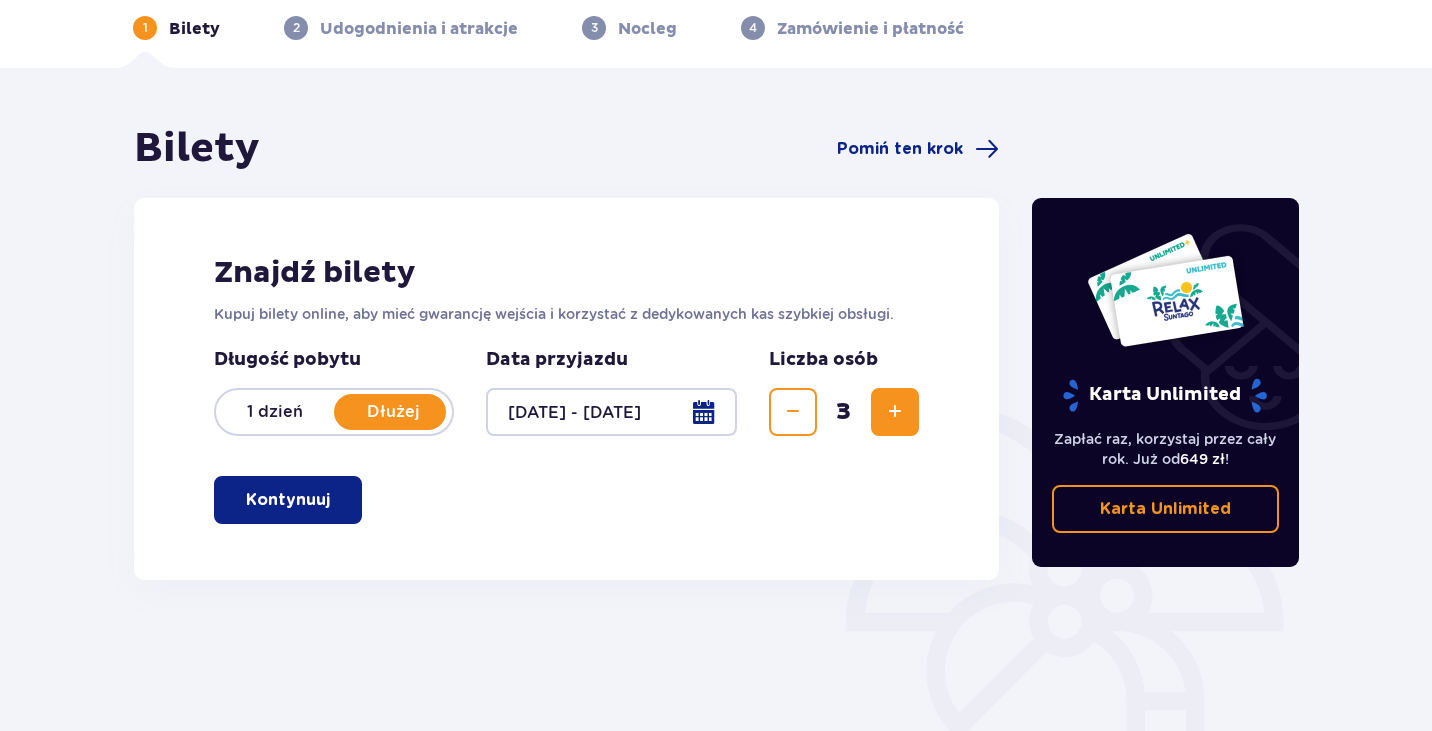 click on "Kontynuuj" at bounding box center [288, 500] 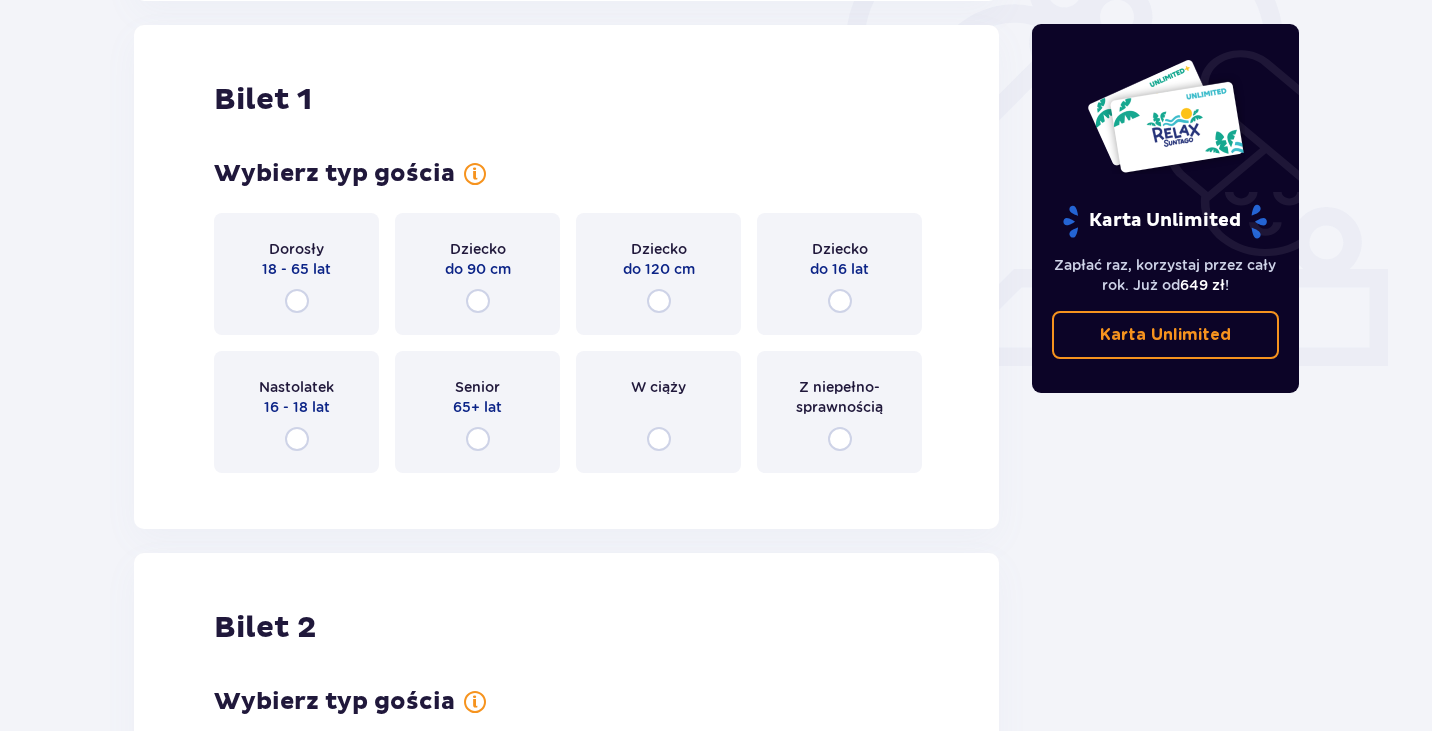 scroll, scrollTop: 668, scrollLeft: 0, axis: vertical 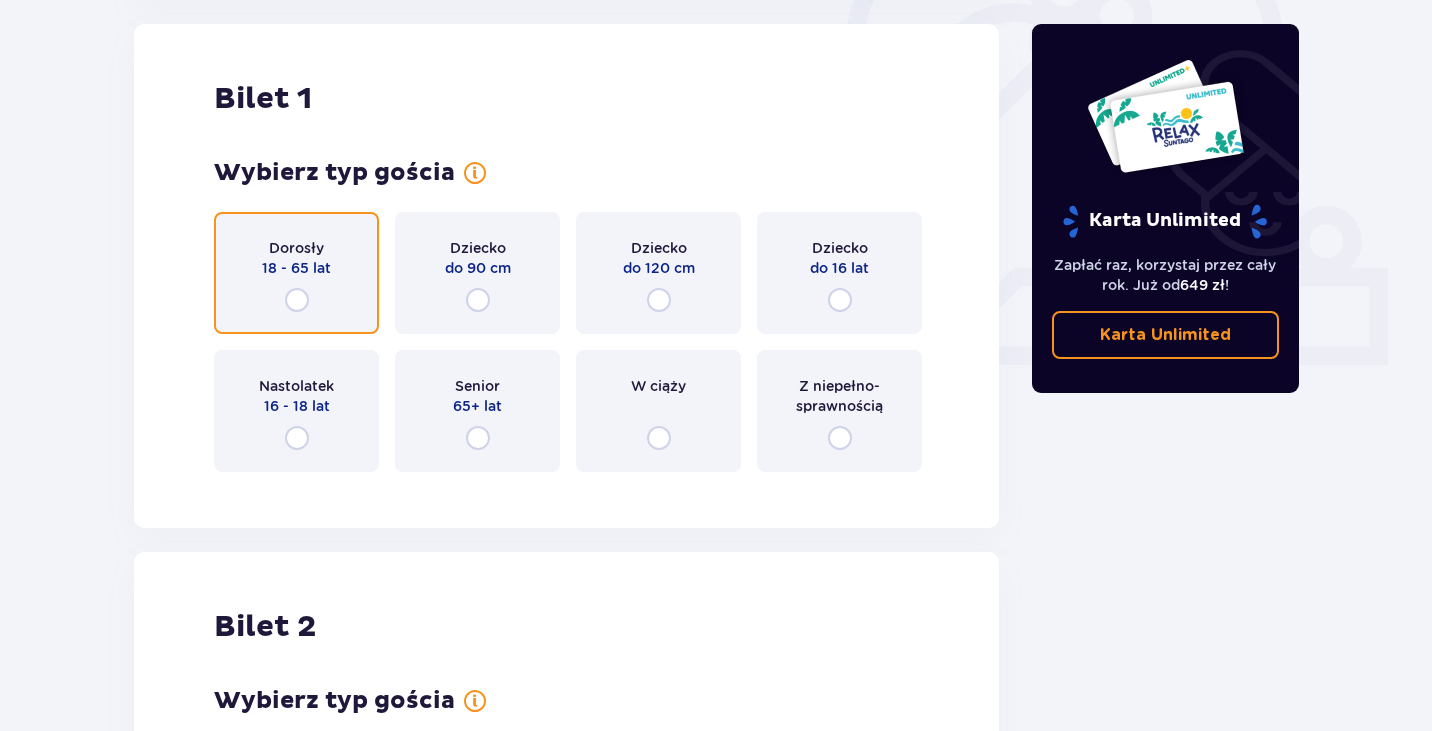 click at bounding box center (297, 300) 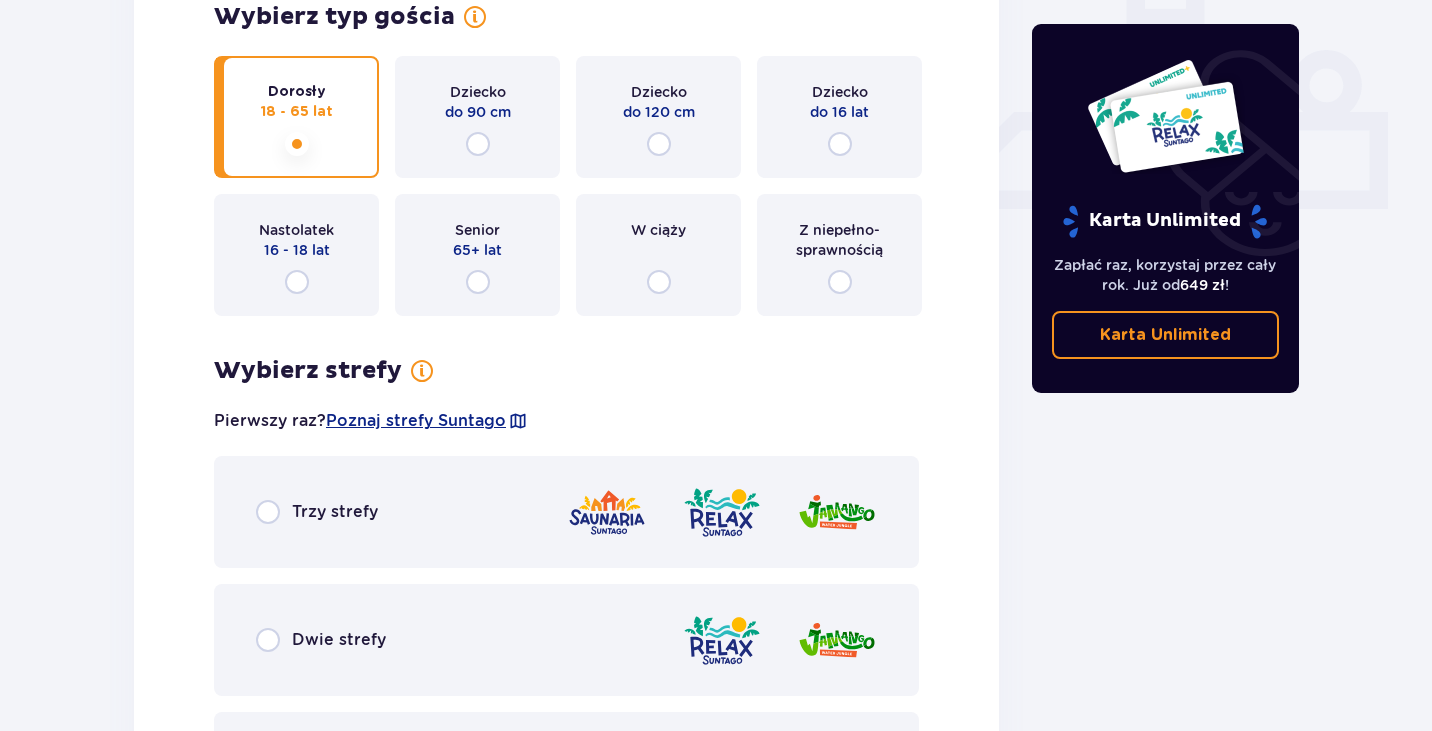 scroll, scrollTop: 656, scrollLeft: 0, axis: vertical 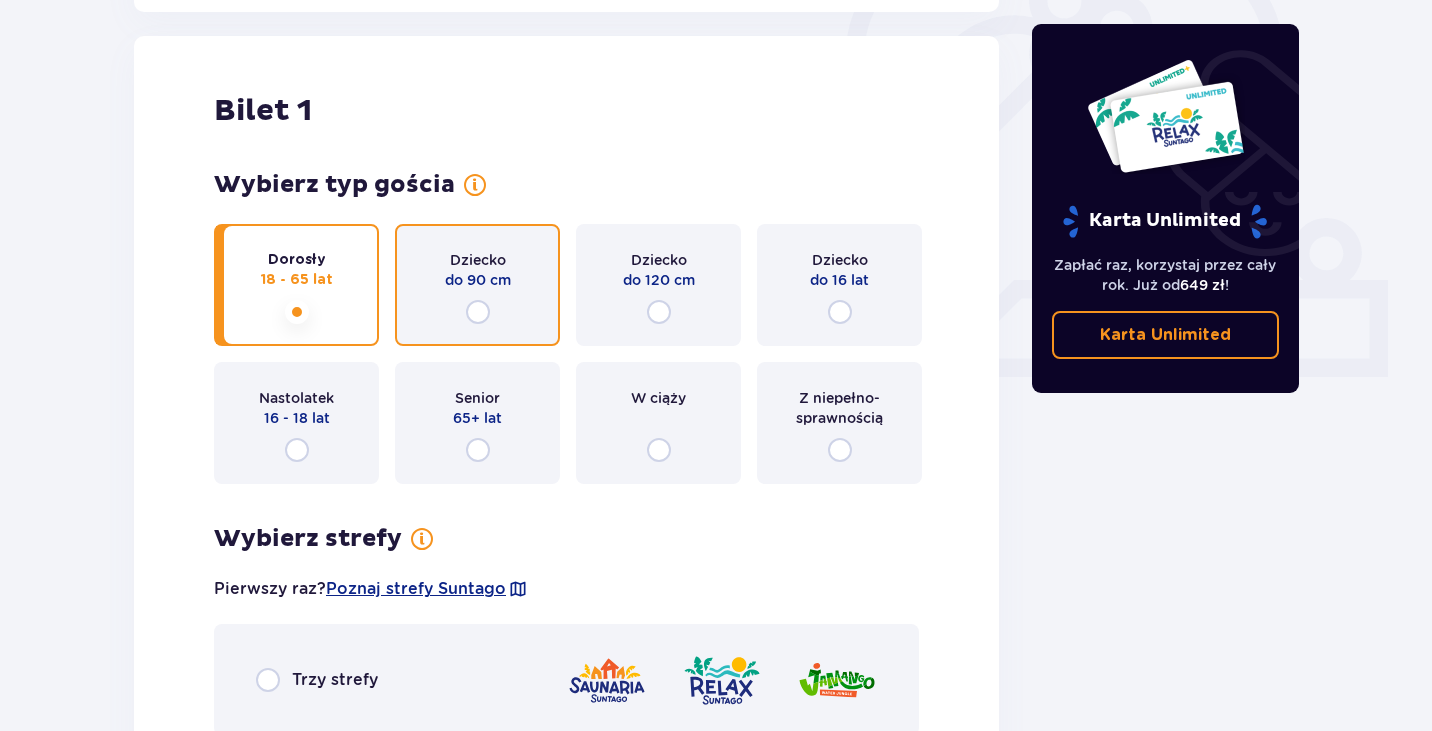 click at bounding box center [478, 312] 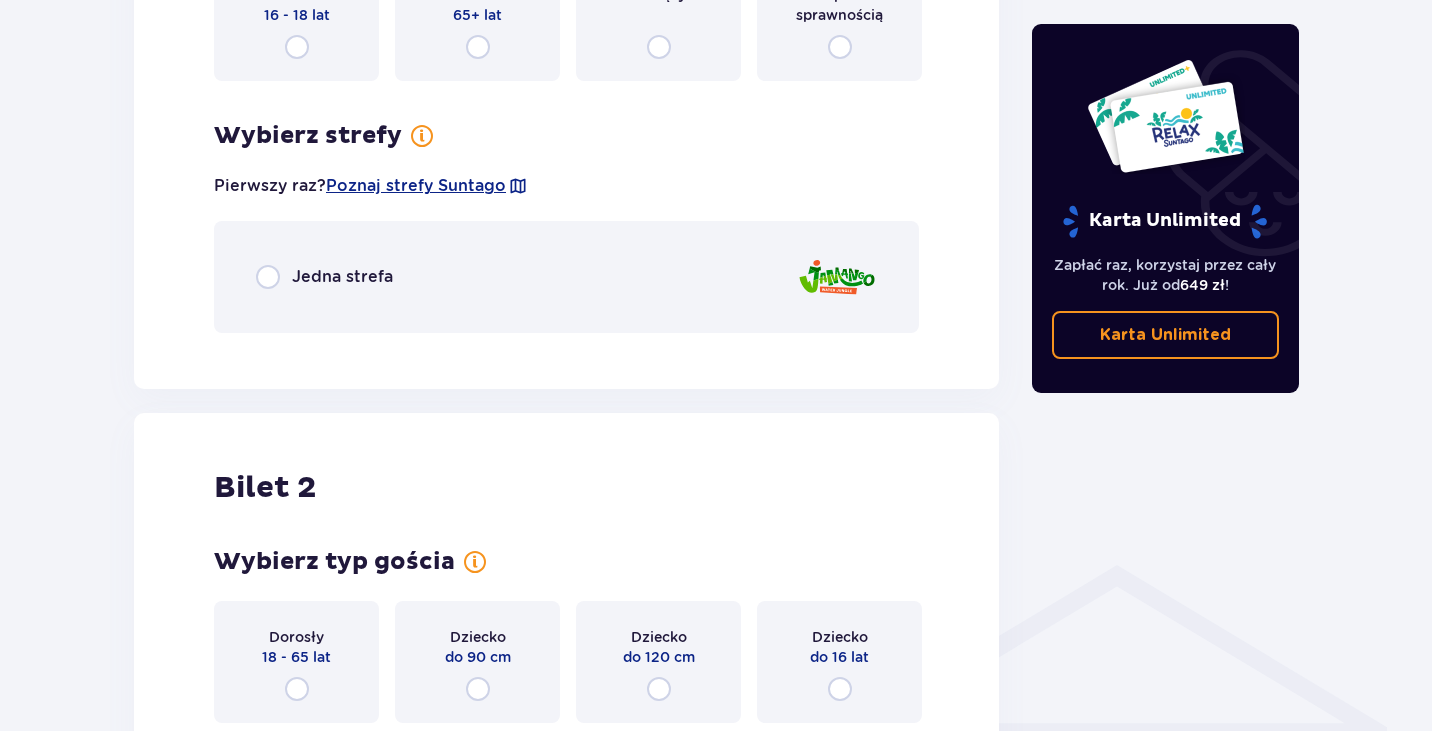 scroll, scrollTop: 856, scrollLeft: 0, axis: vertical 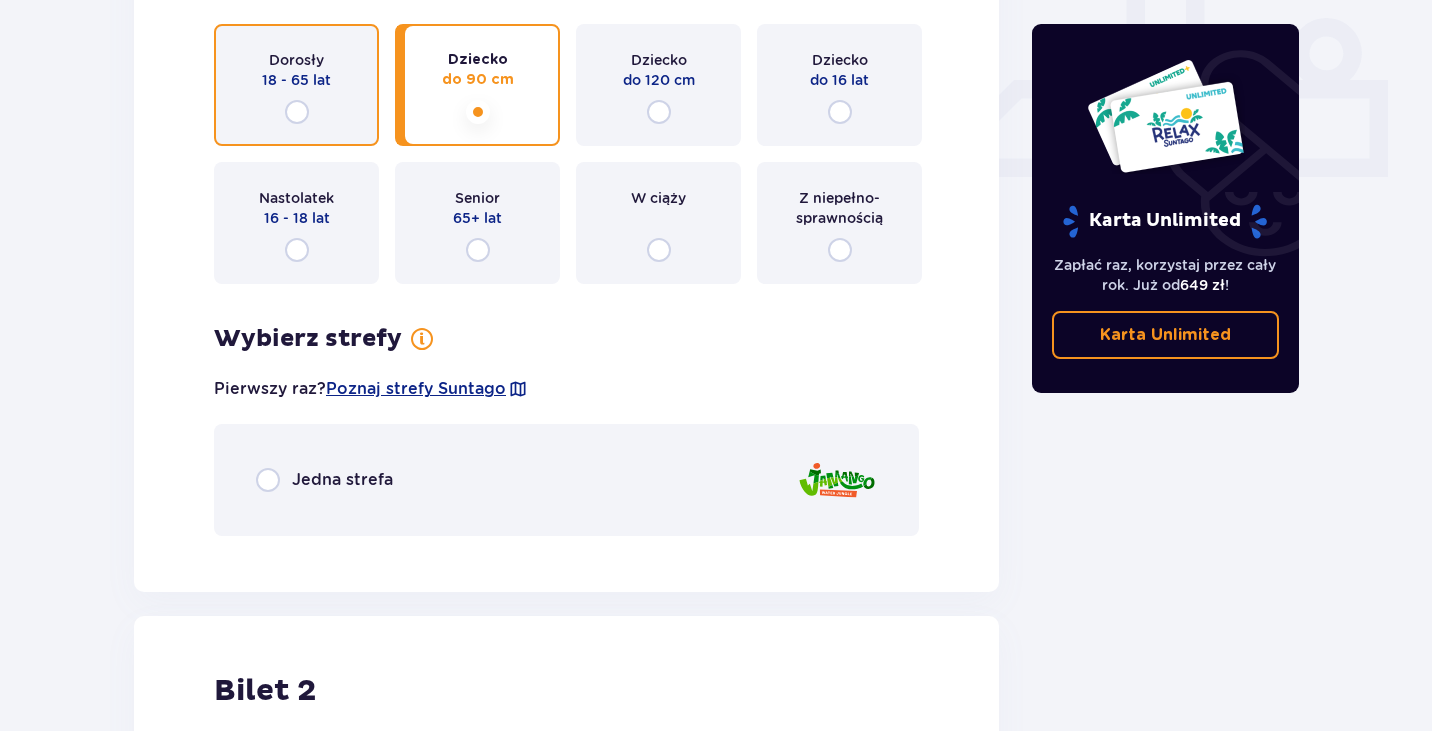 click at bounding box center [297, 112] 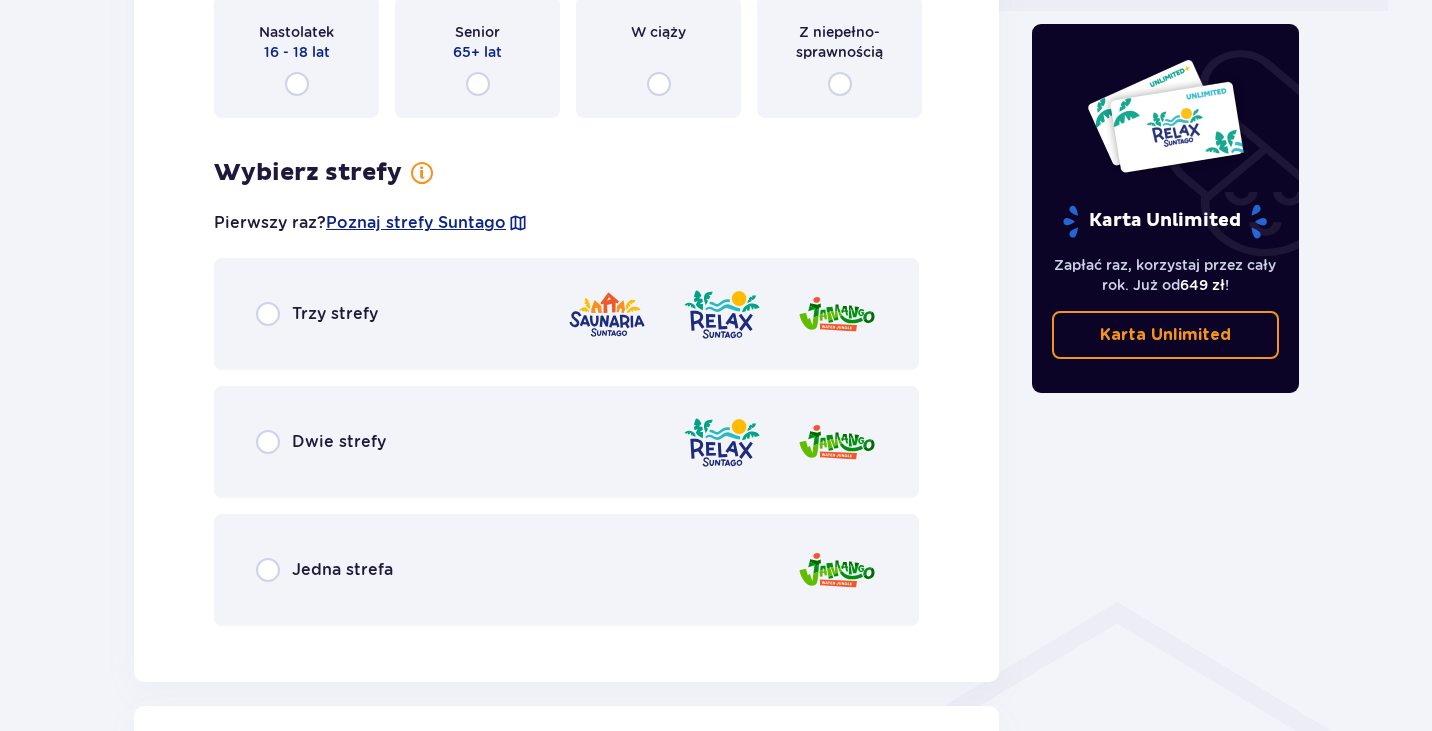 scroll, scrollTop: 1056, scrollLeft: 0, axis: vertical 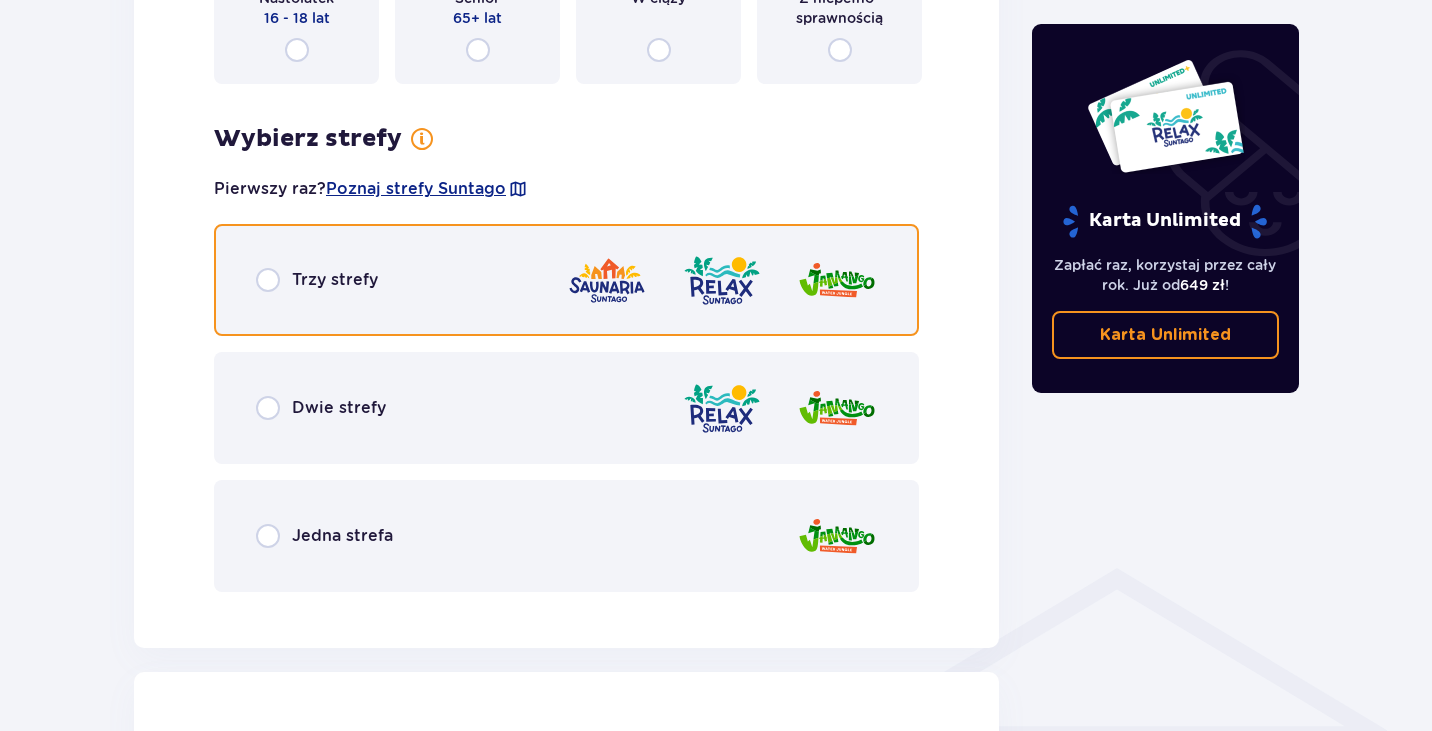 click at bounding box center [268, 280] 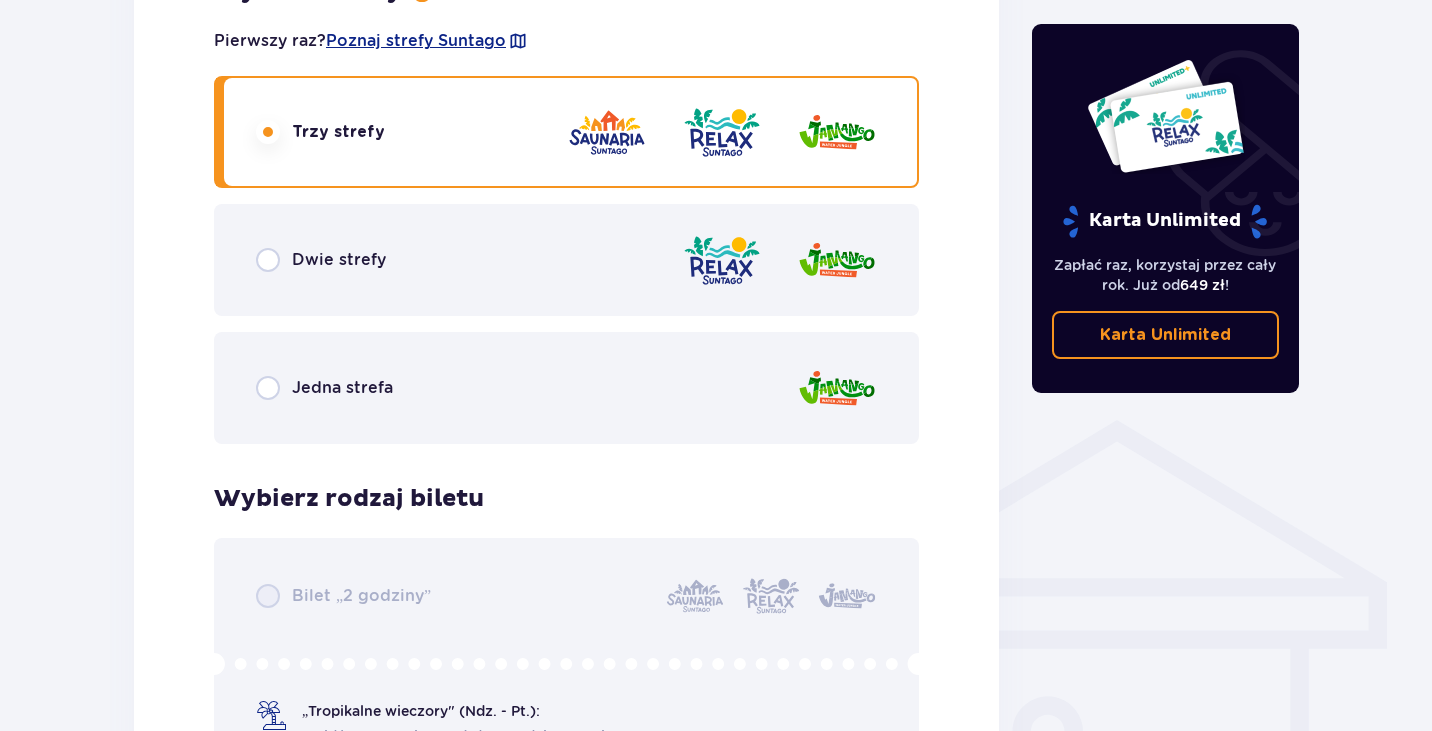 scroll, scrollTop: 1164, scrollLeft: 0, axis: vertical 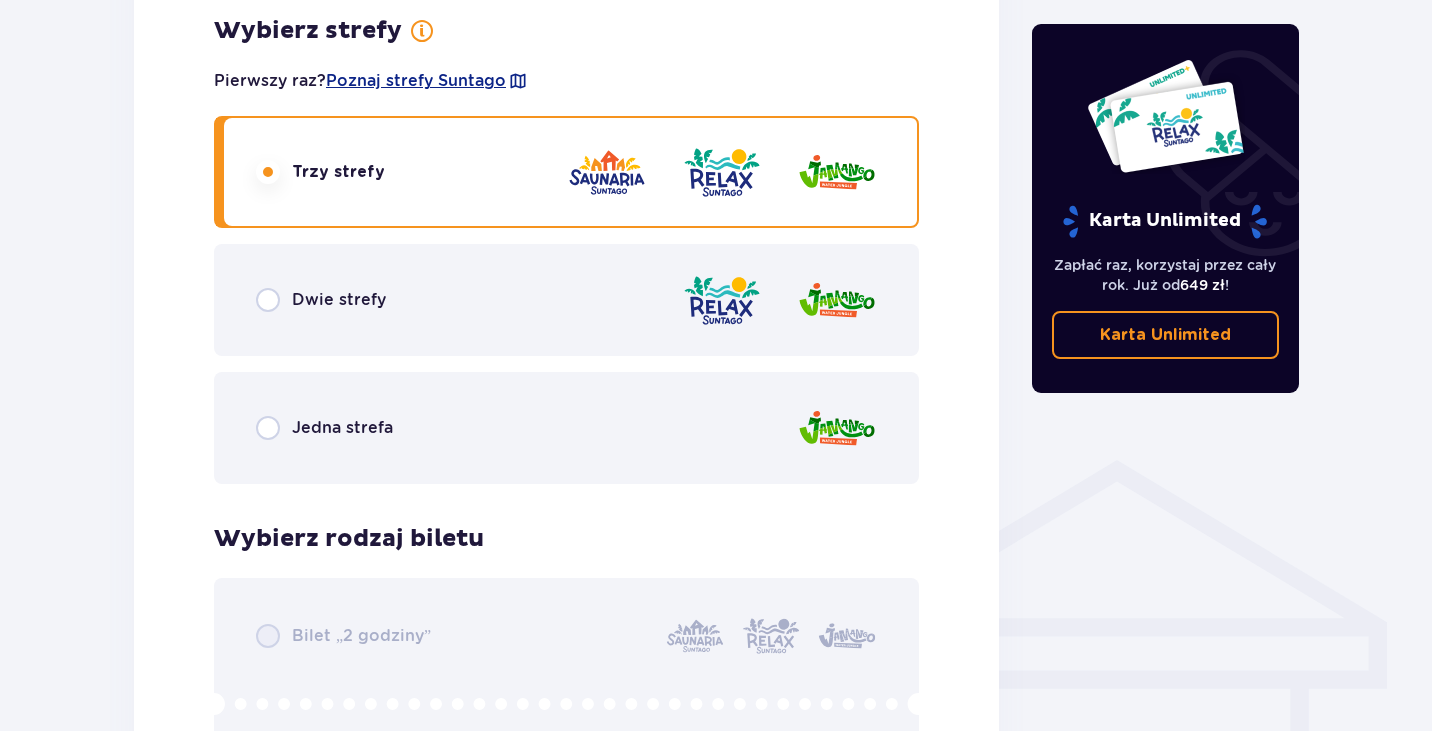 click on "Jedna strefa" at bounding box center [342, 428] 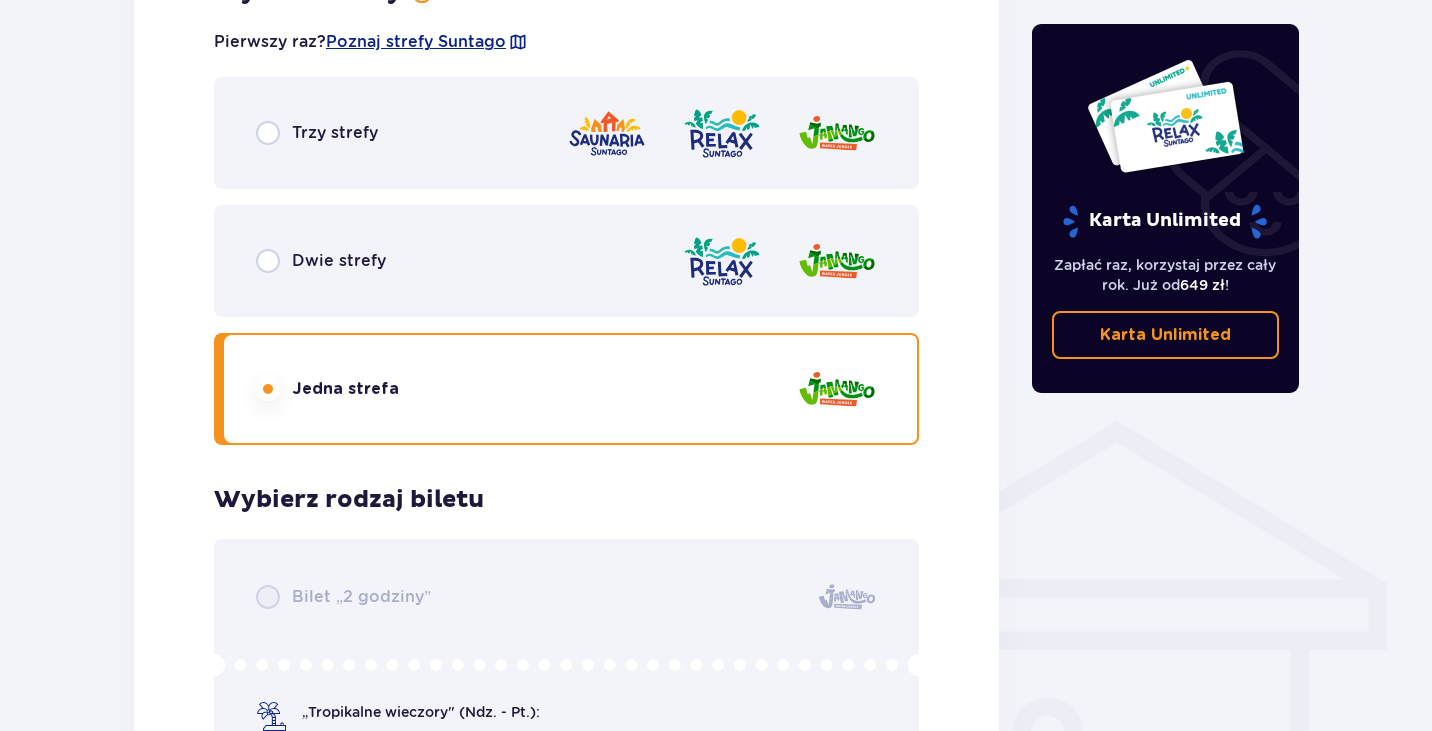 scroll, scrollTop: 1164, scrollLeft: 0, axis: vertical 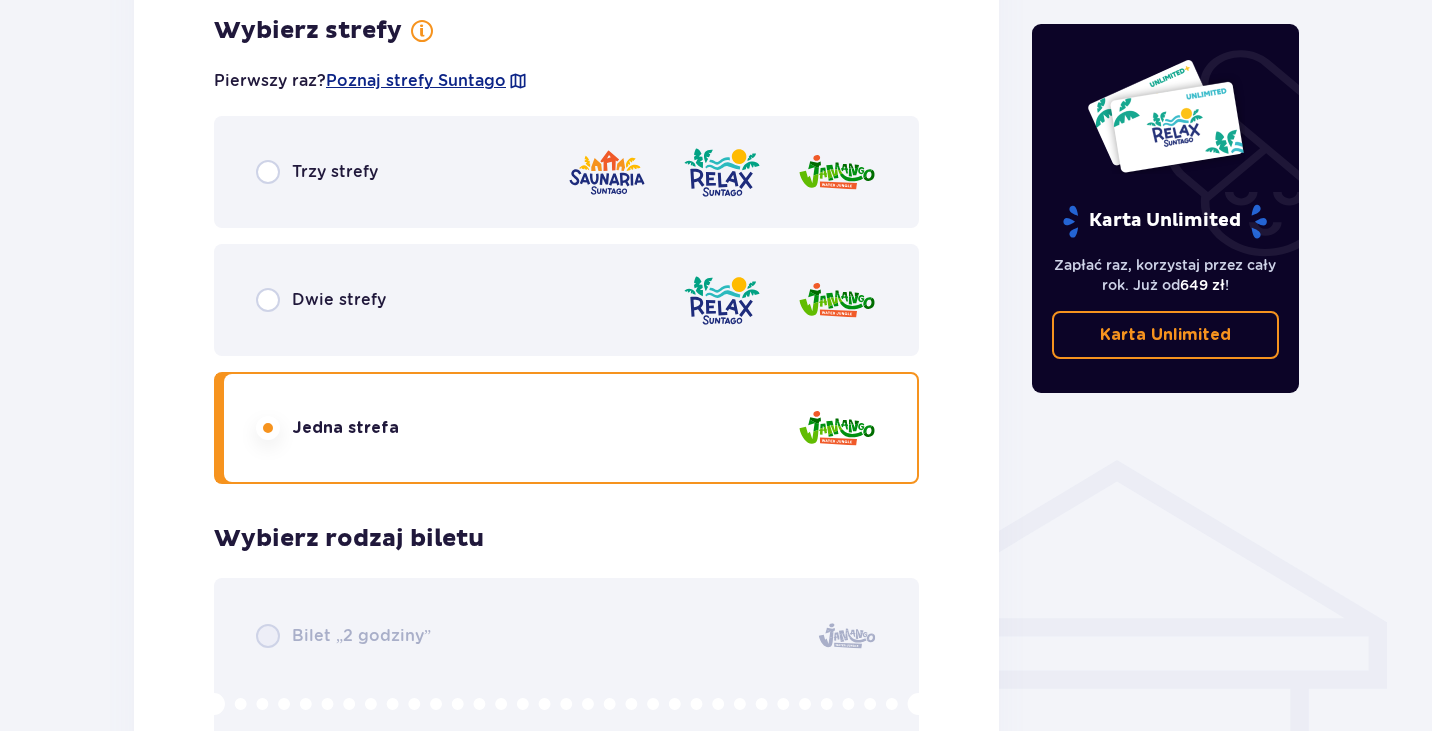 click on "Dwie strefy" at bounding box center [339, 300] 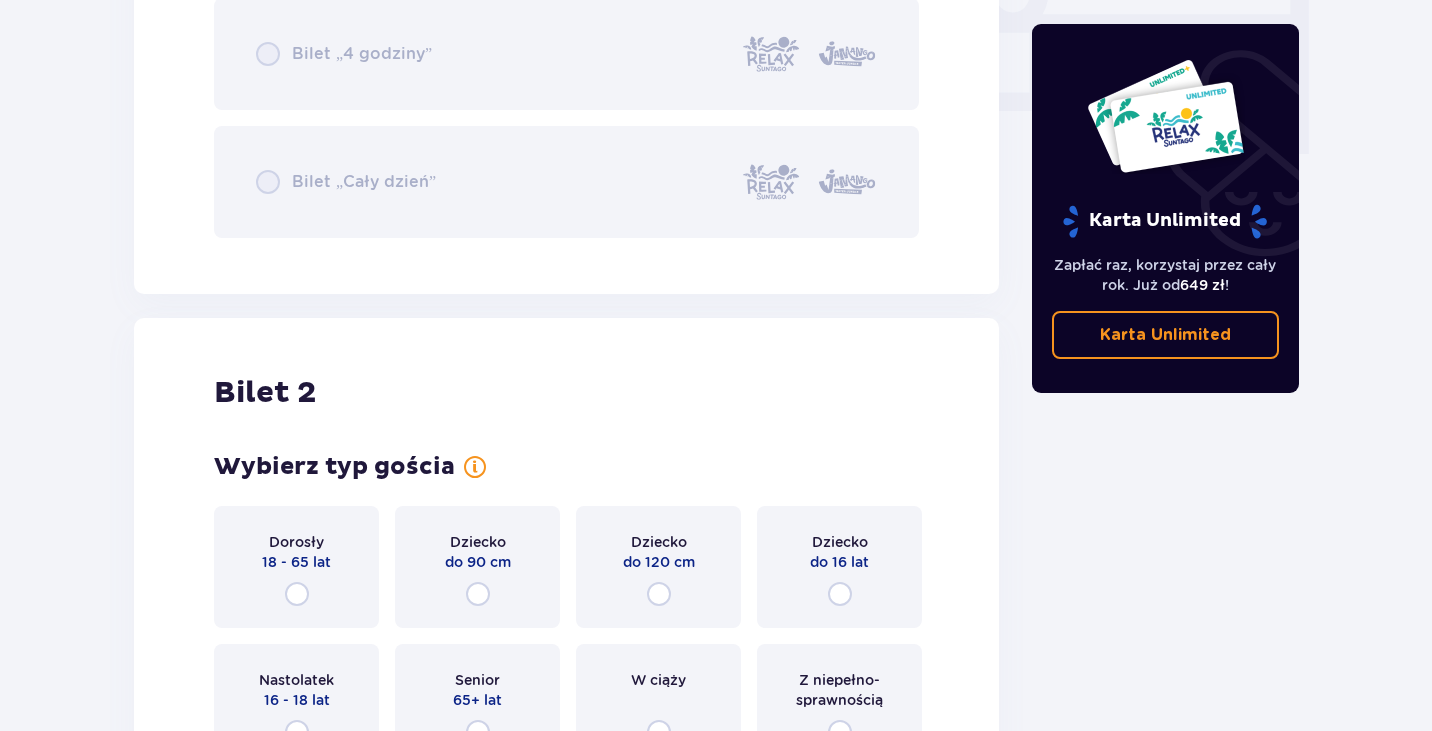 scroll, scrollTop: 2164, scrollLeft: 0, axis: vertical 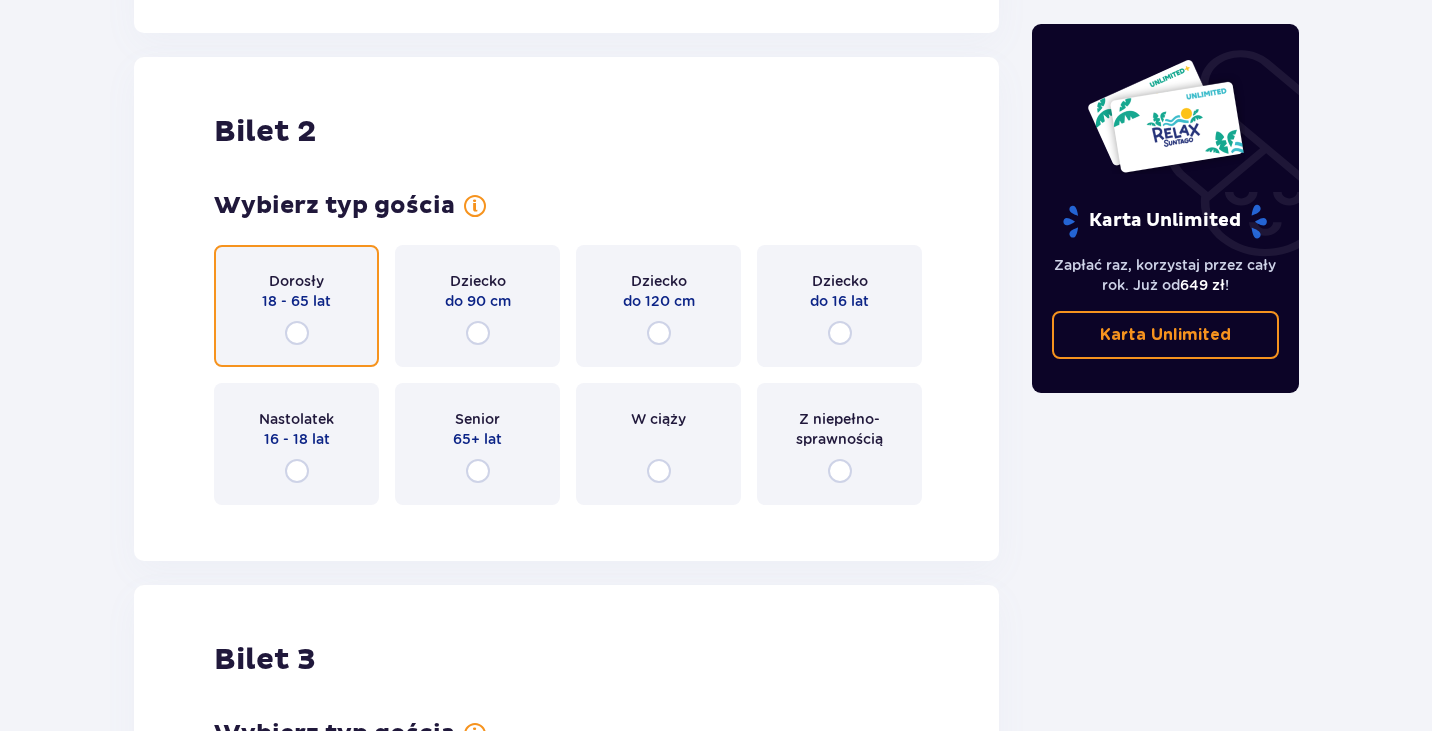 drag, startPoint x: 296, startPoint y: 338, endPoint x: 225, endPoint y: 356, distance: 73.24616 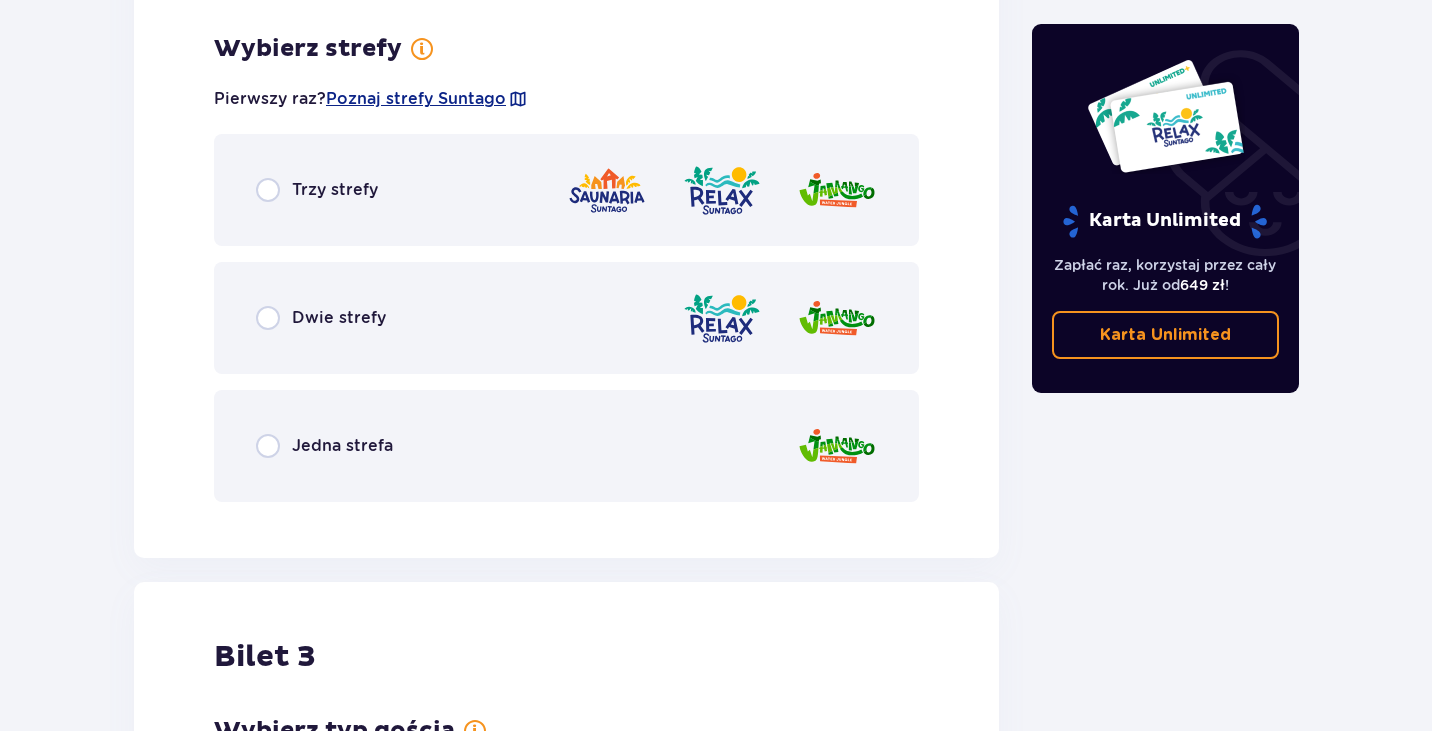 scroll, scrollTop: 2785, scrollLeft: 0, axis: vertical 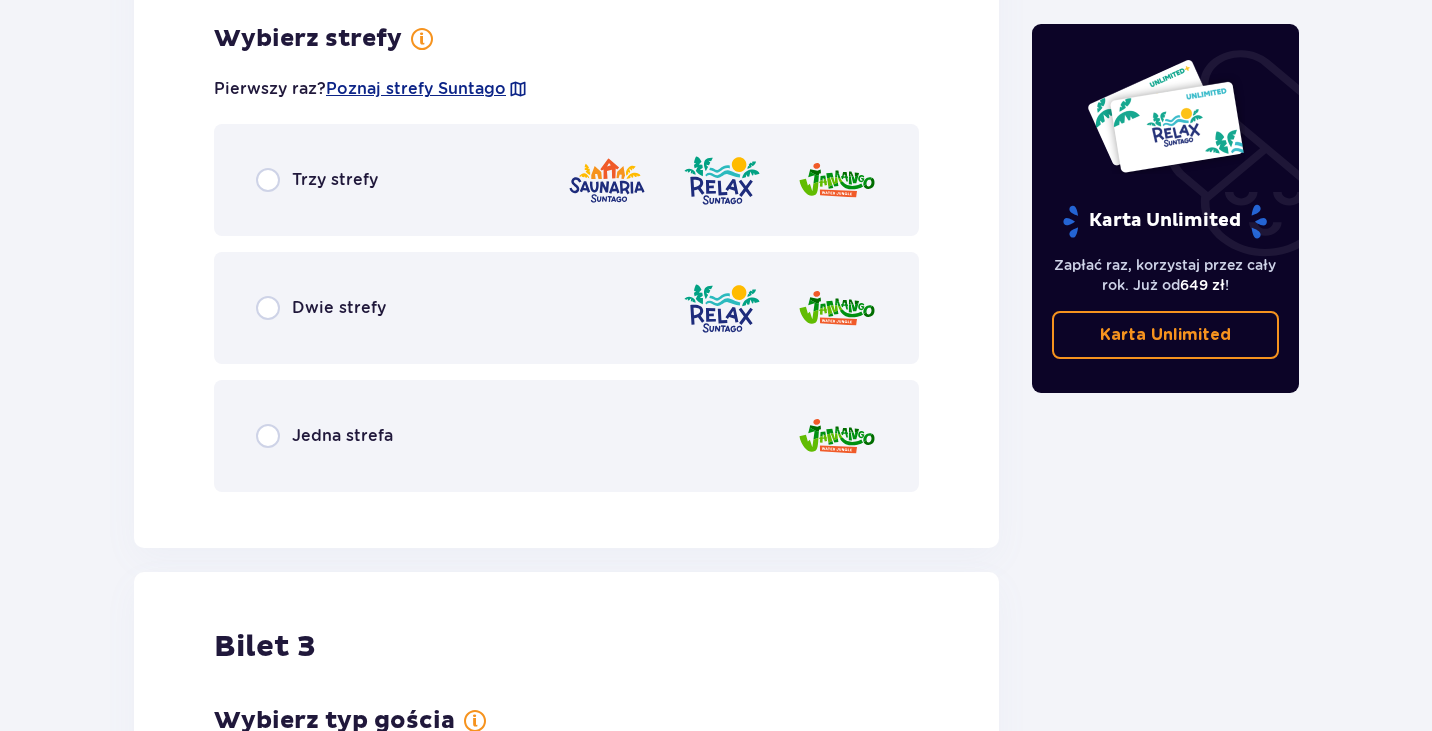 click on "Dwie strefy" at bounding box center (566, 308) 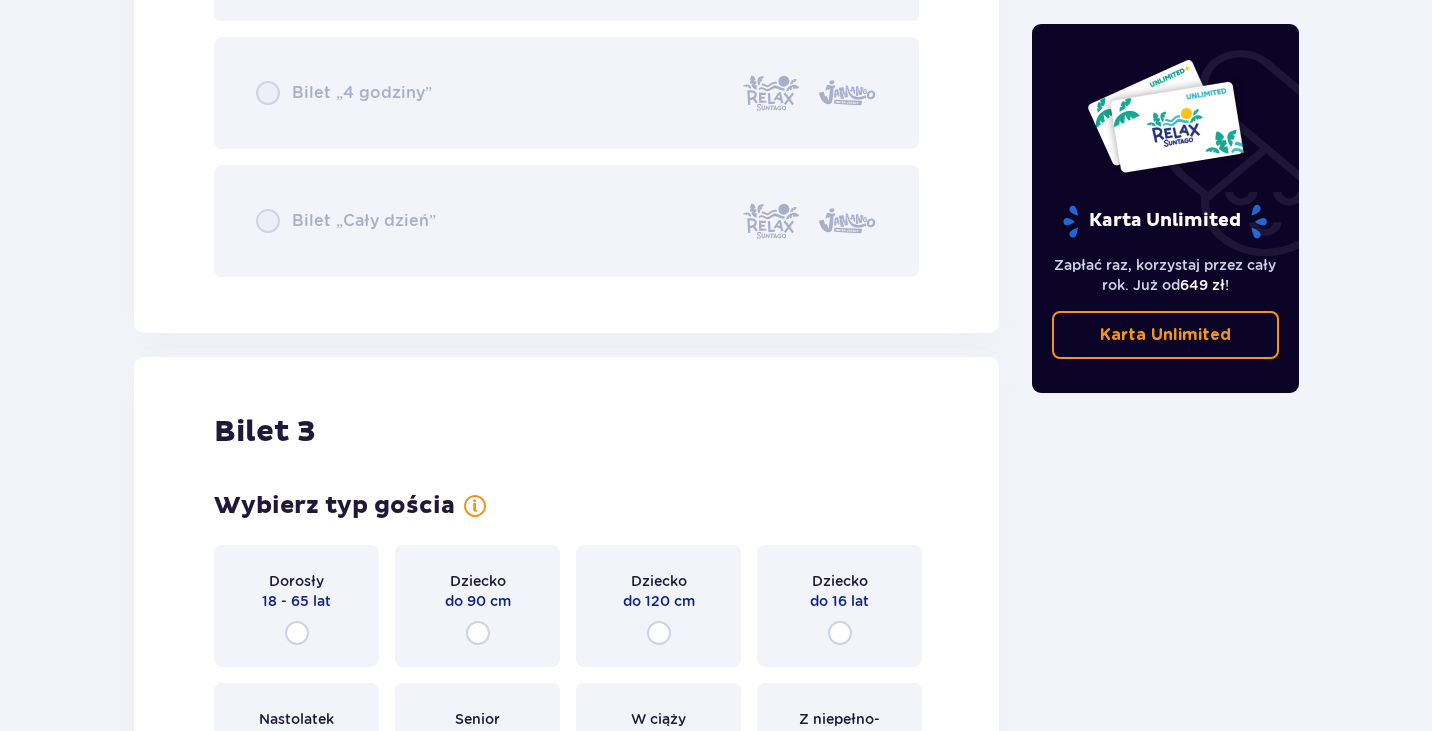 scroll, scrollTop: 3793, scrollLeft: 0, axis: vertical 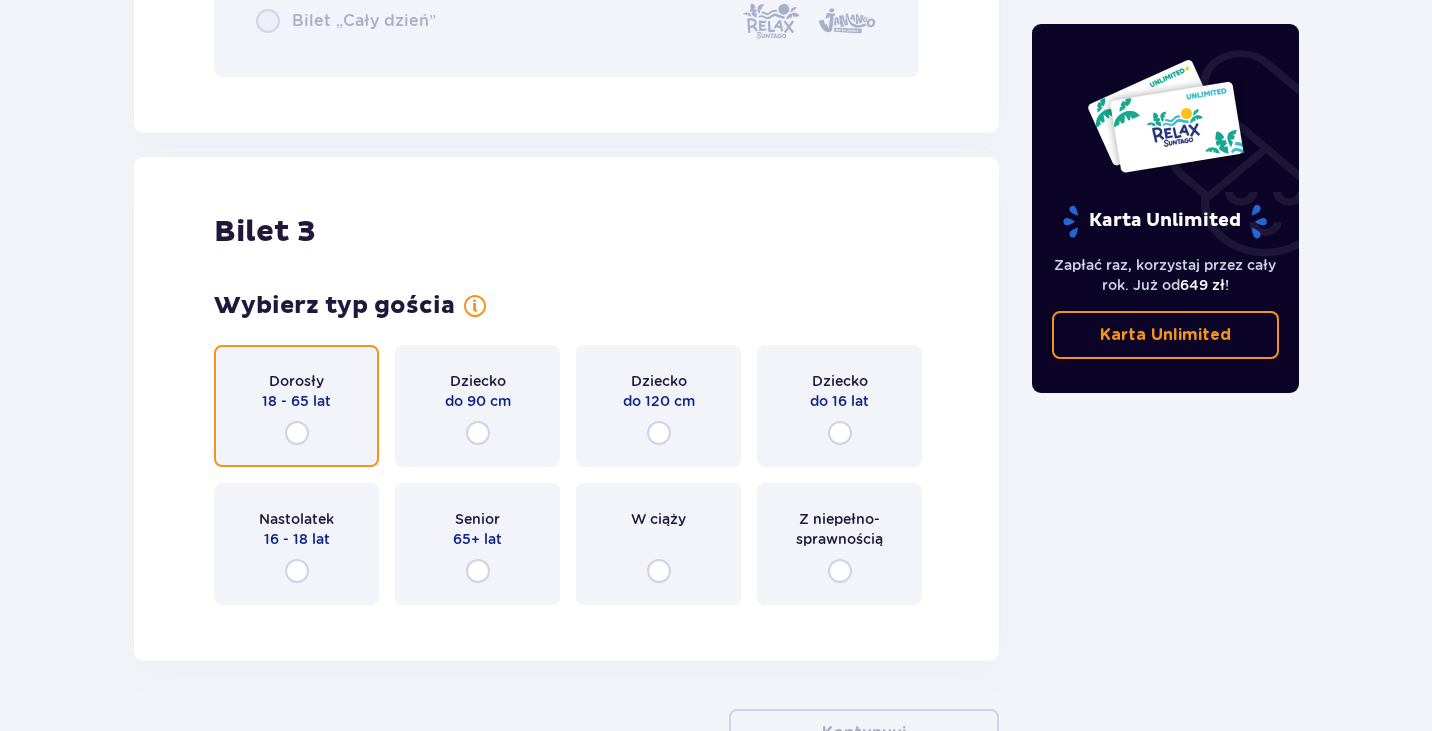 drag, startPoint x: 300, startPoint y: 425, endPoint x: 290, endPoint y: 426, distance: 10.049875 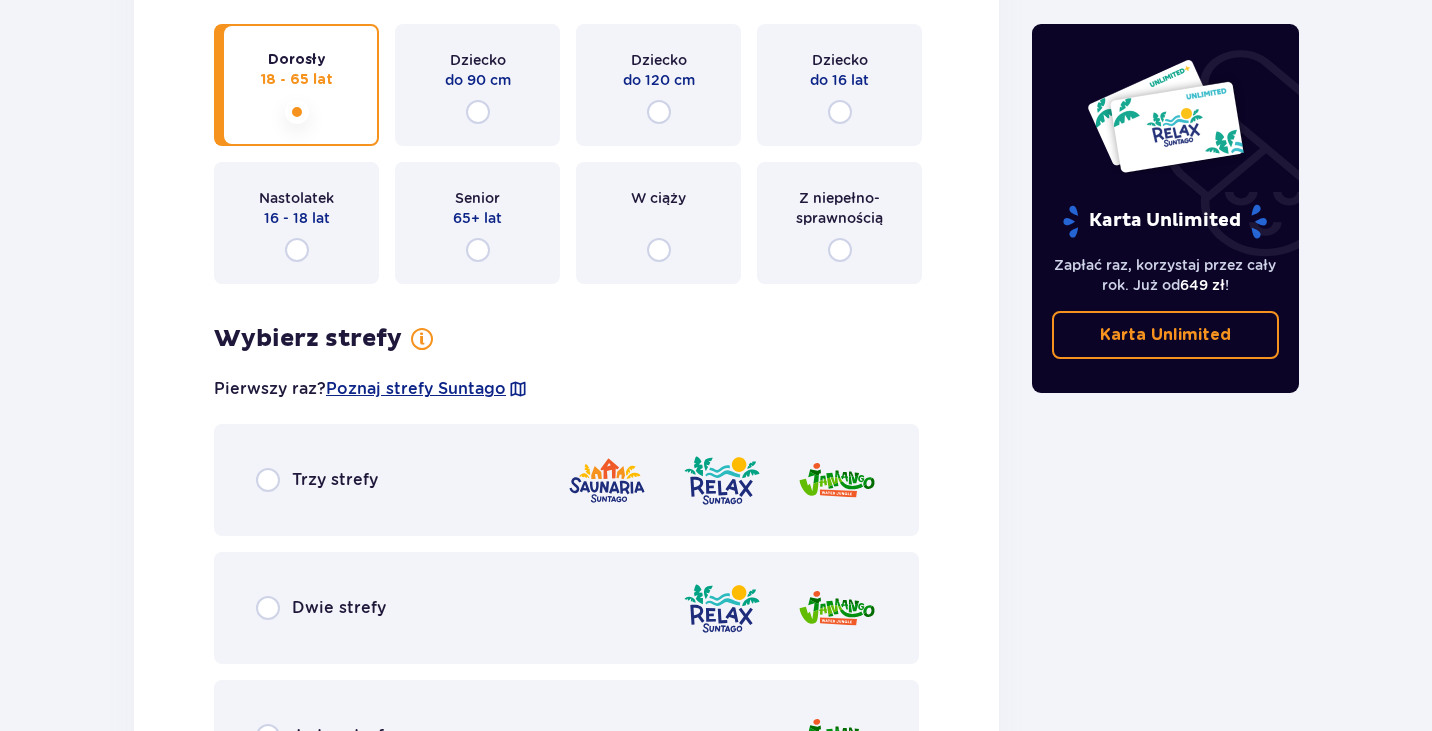 scroll, scrollTop: 3914, scrollLeft: 0, axis: vertical 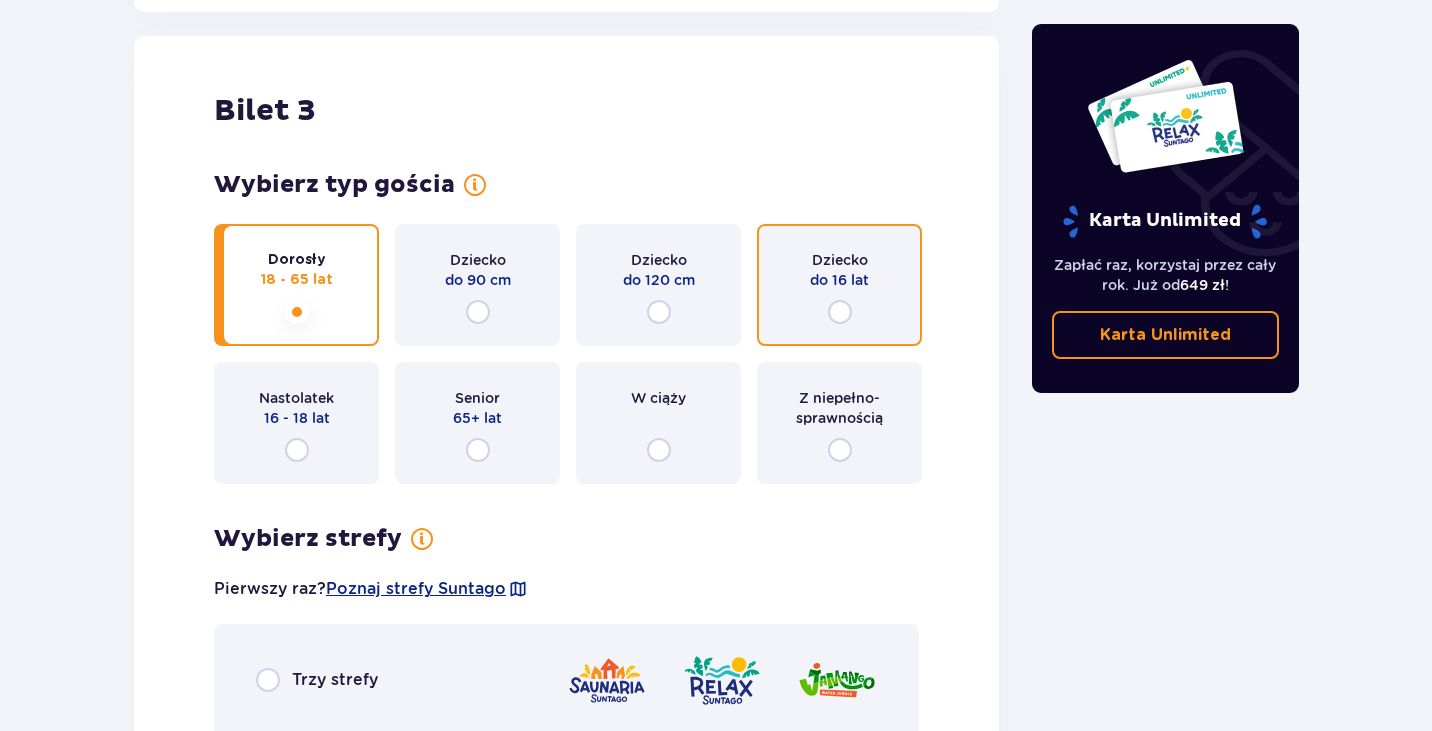 click at bounding box center (840, 312) 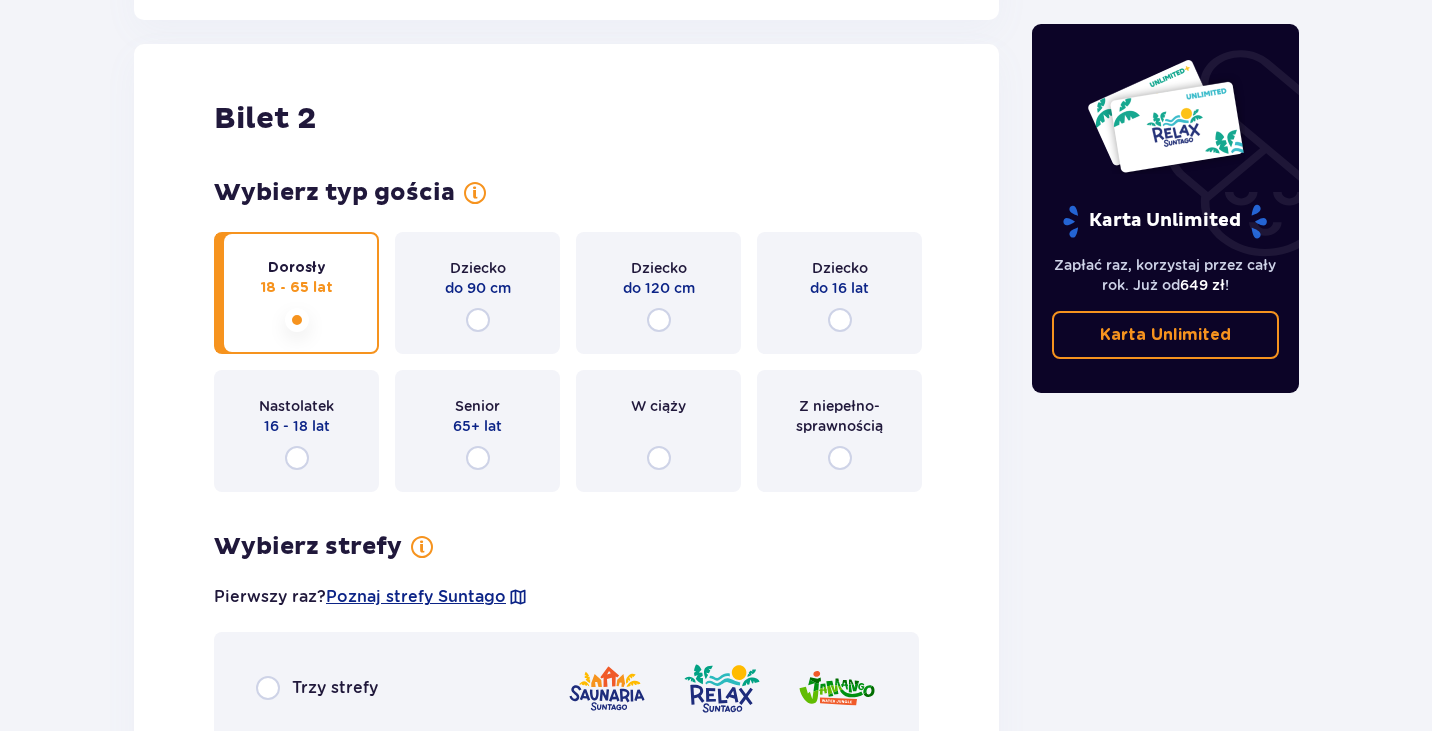 scroll, scrollTop: 2191, scrollLeft: 0, axis: vertical 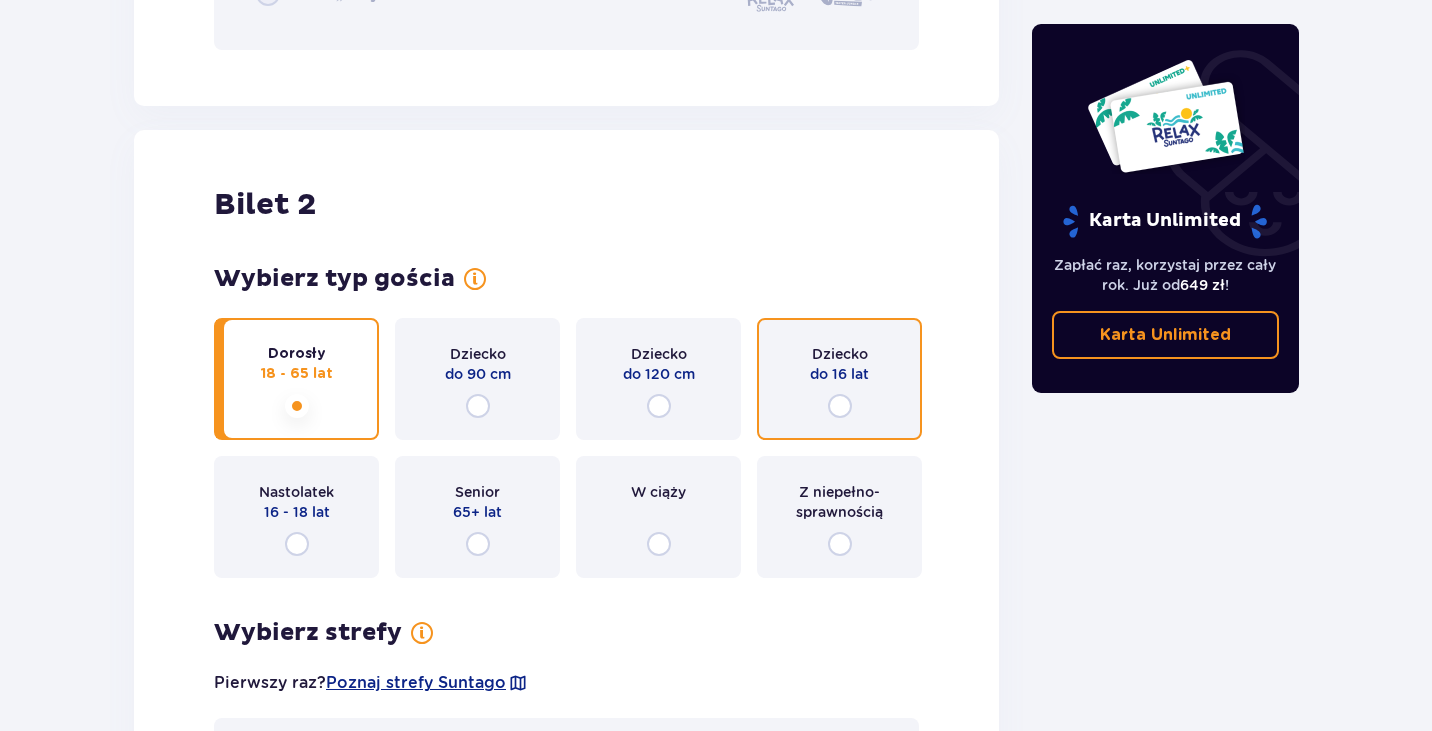 click at bounding box center [840, 406] 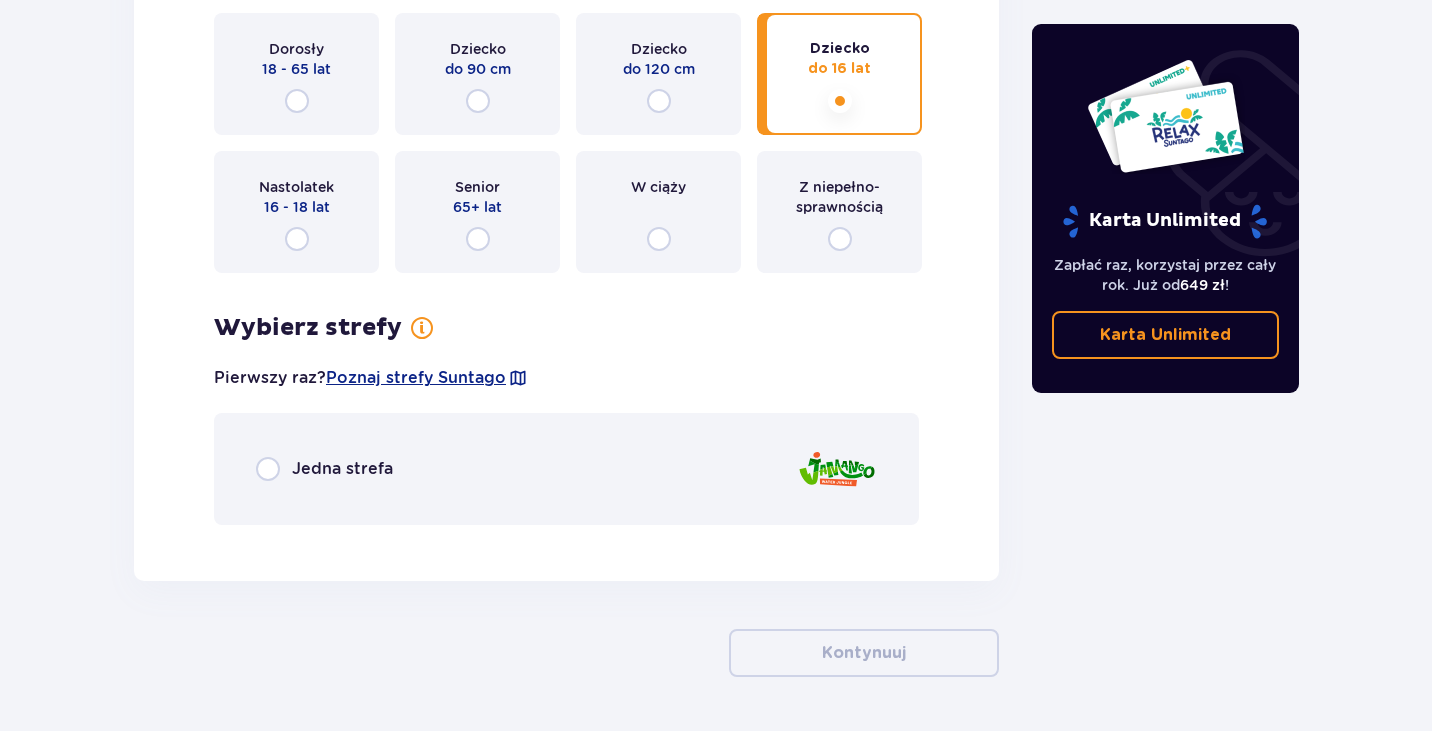 scroll, scrollTop: 3342, scrollLeft: 0, axis: vertical 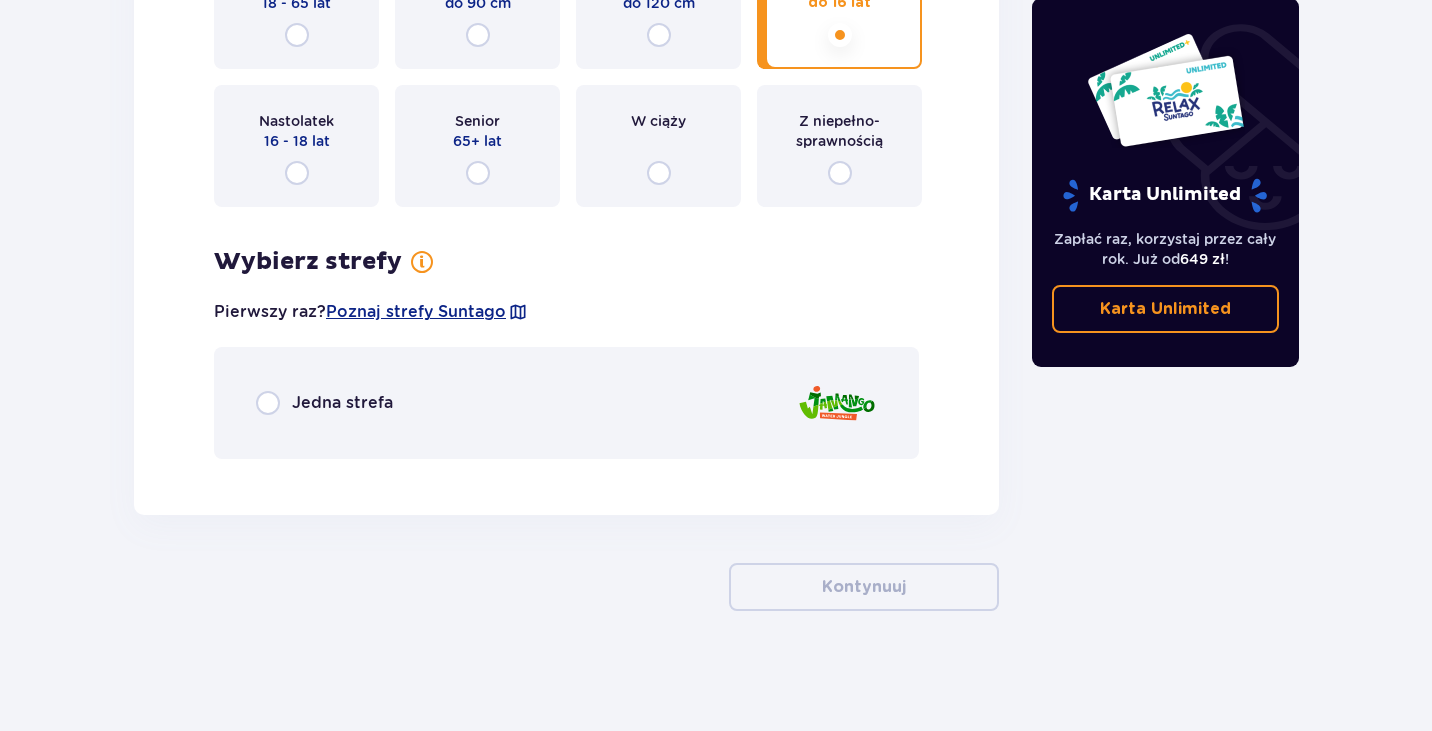 click on "Jedna strefa" at bounding box center [342, 403] 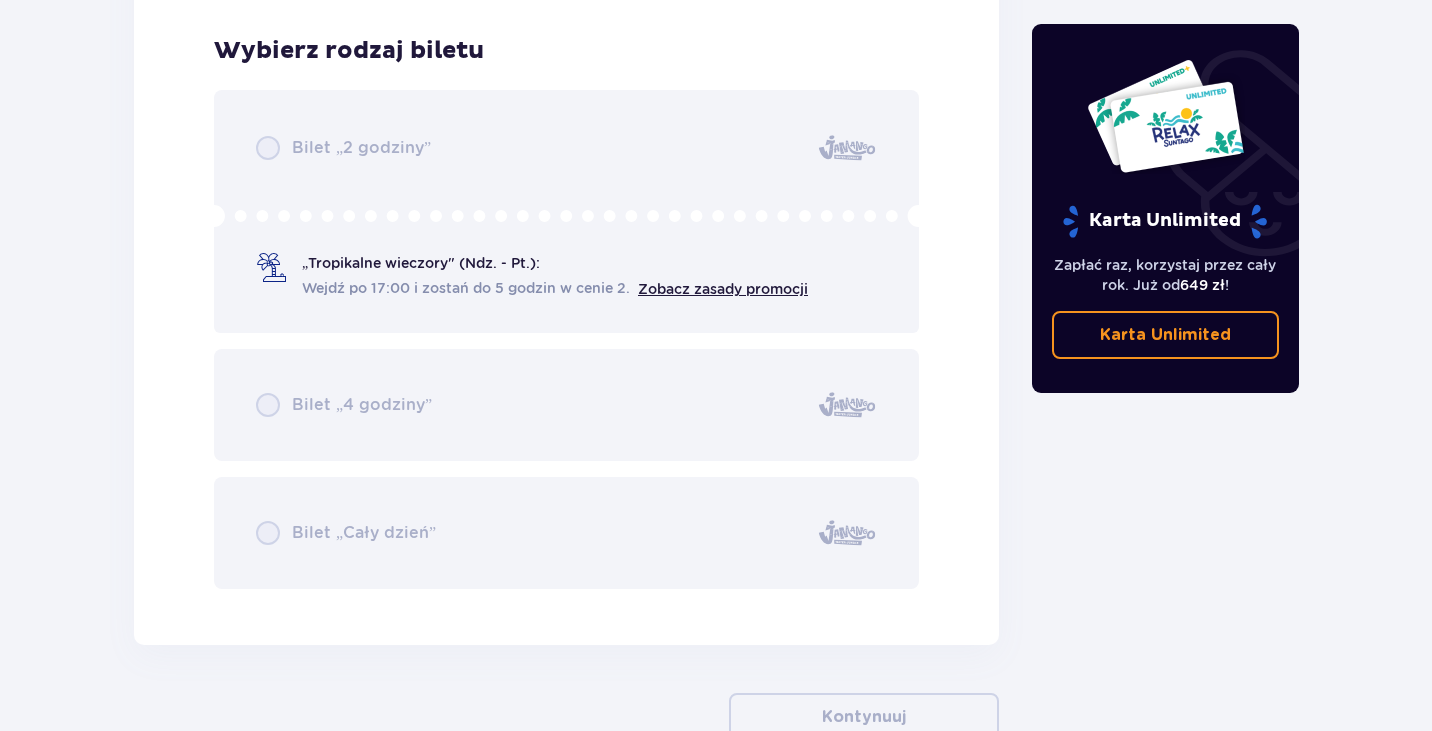 scroll, scrollTop: 3635, scrollLeft: 0, axis: vertical 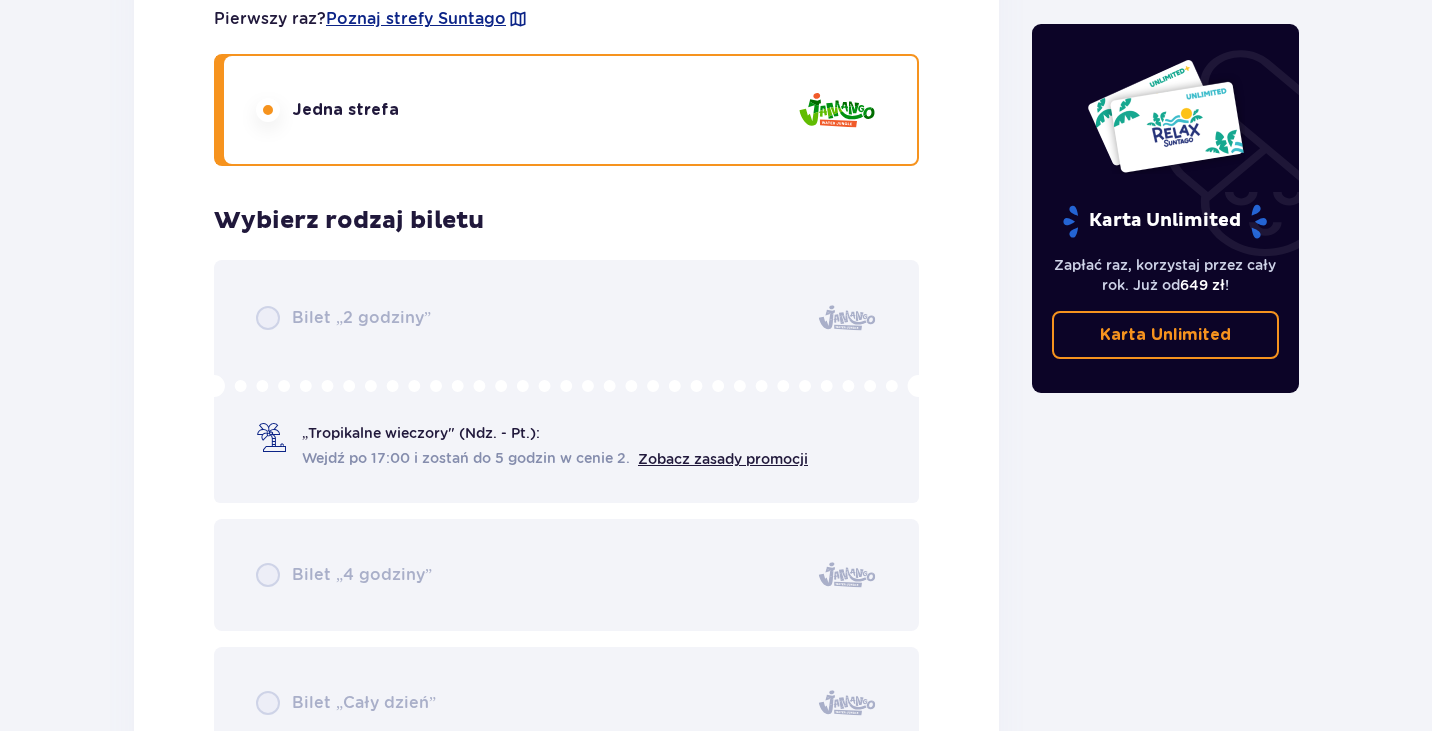 click on "Bilet „2 godziny”   „Tropikalne wieczory" (Ndz. - Pt.): Wejdź po 17:00 i zostań do 5 godzin w cenie 2. Zobacz zasady promocji Bilet „4 godziny”   Bilet „Cały dzień”" at bounding box center [566, 509] 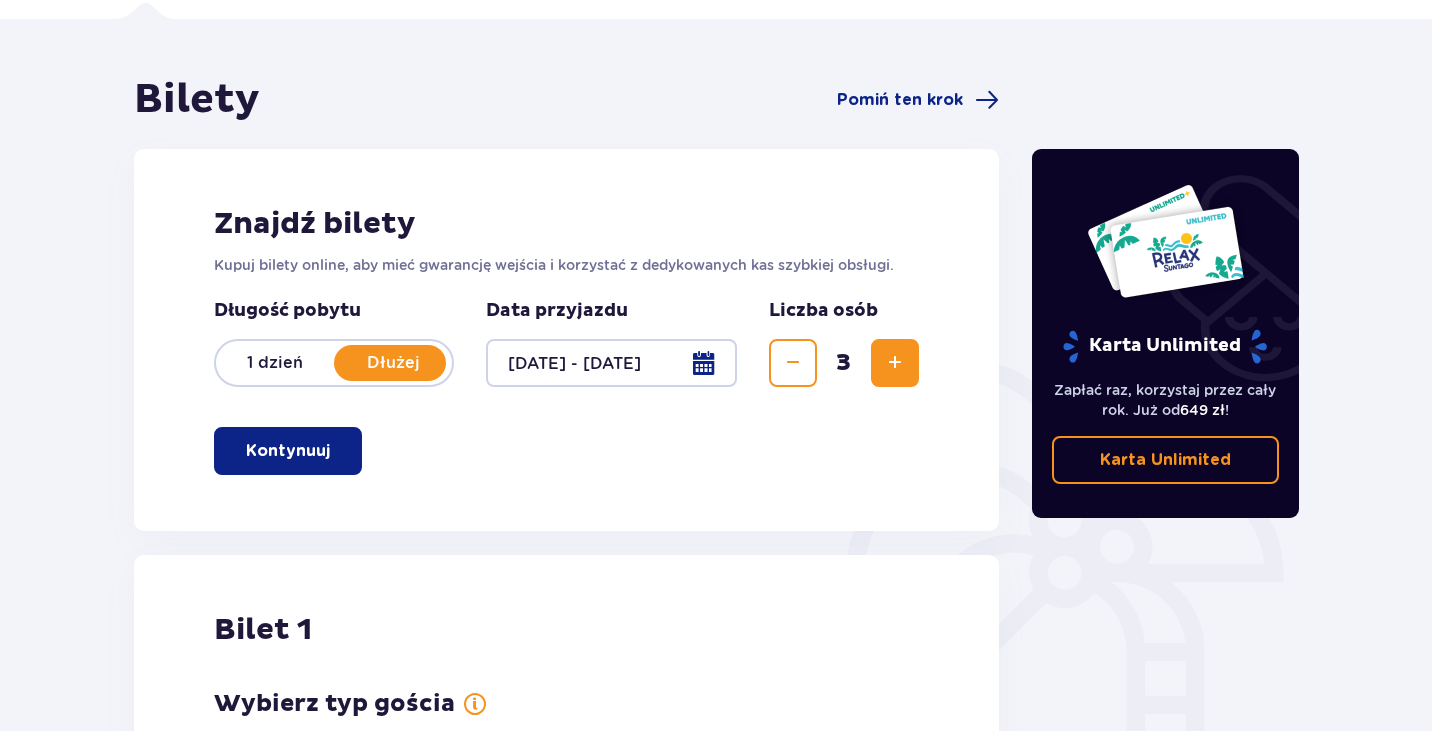 scroll, scrollTop: 235, scrollLeft: 0, axis: vertical 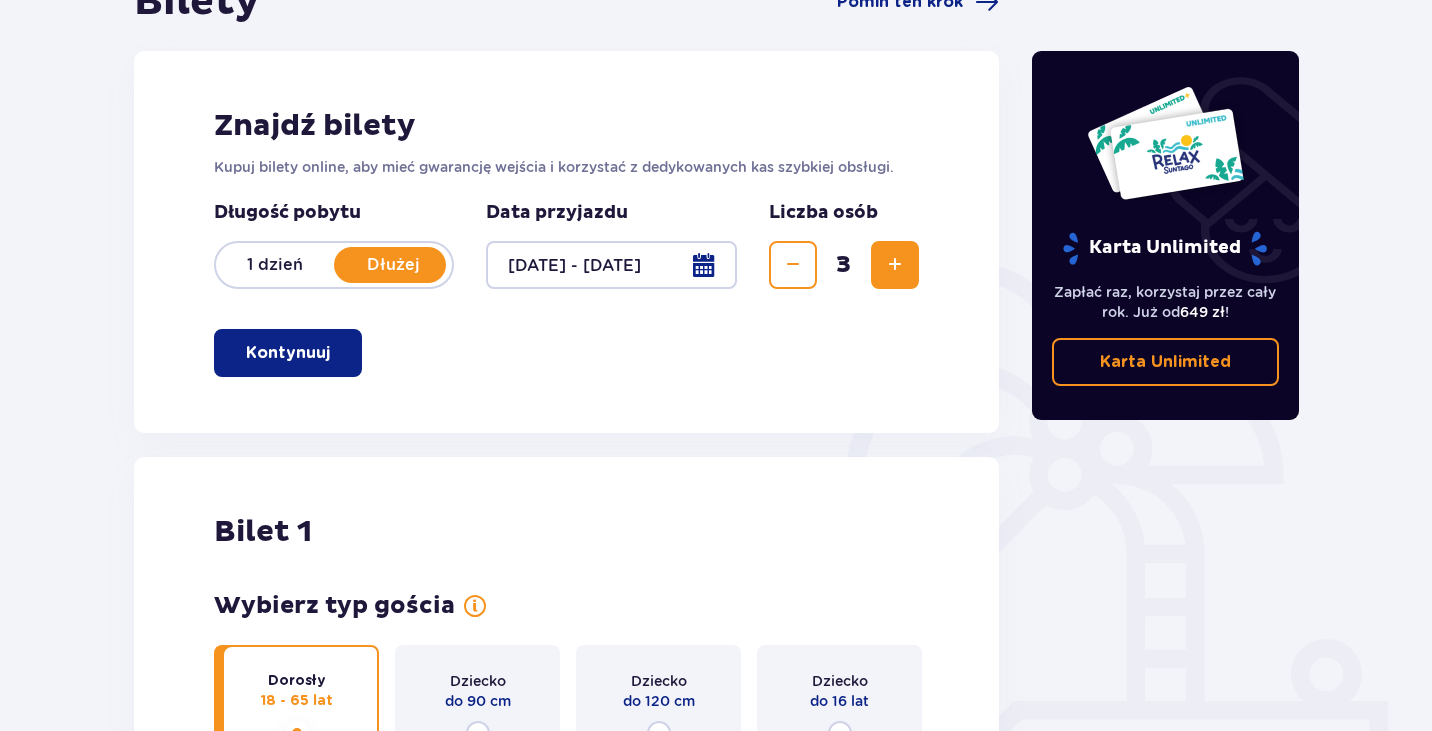 click on "Kontynuuj" at bounding box center [288, 353] 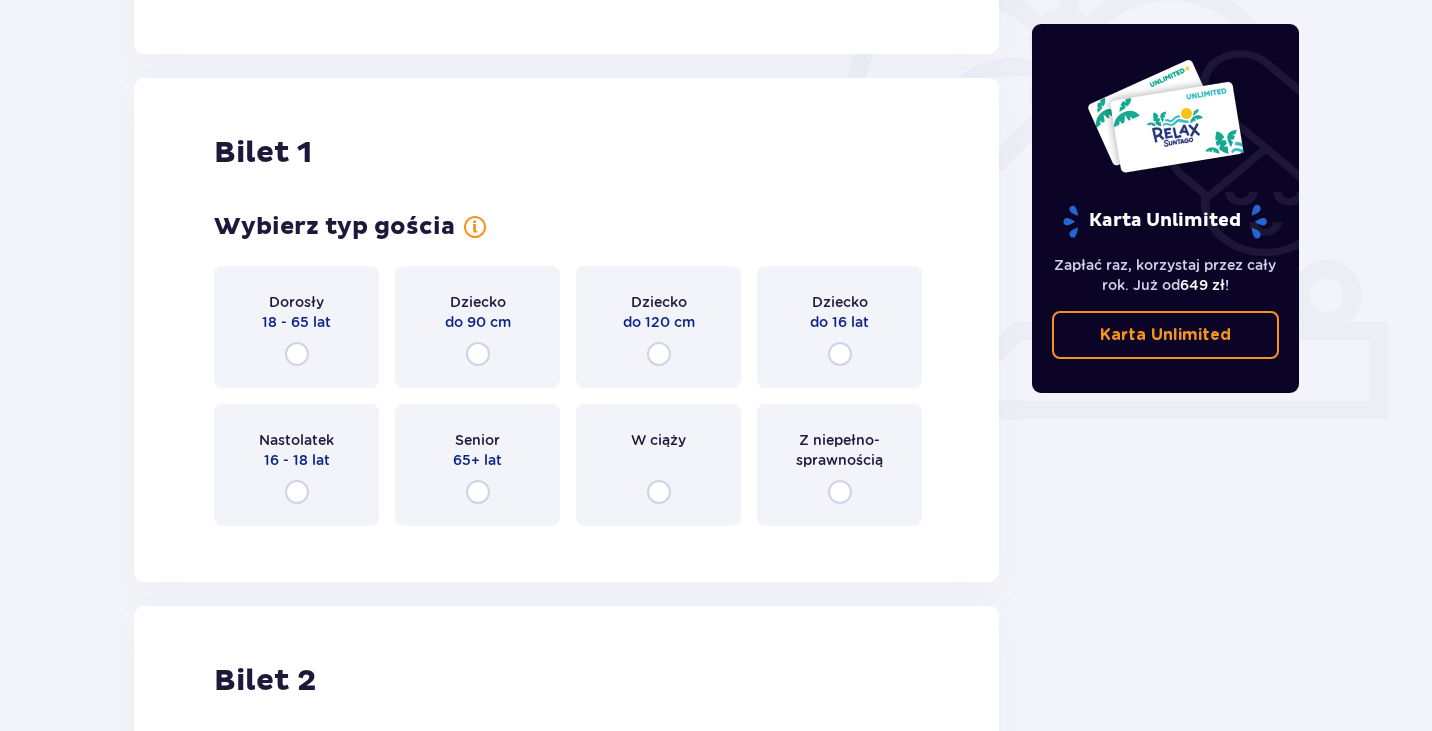 scroll, scrollTop: 668, scrollLeft: 0, axis: vertical 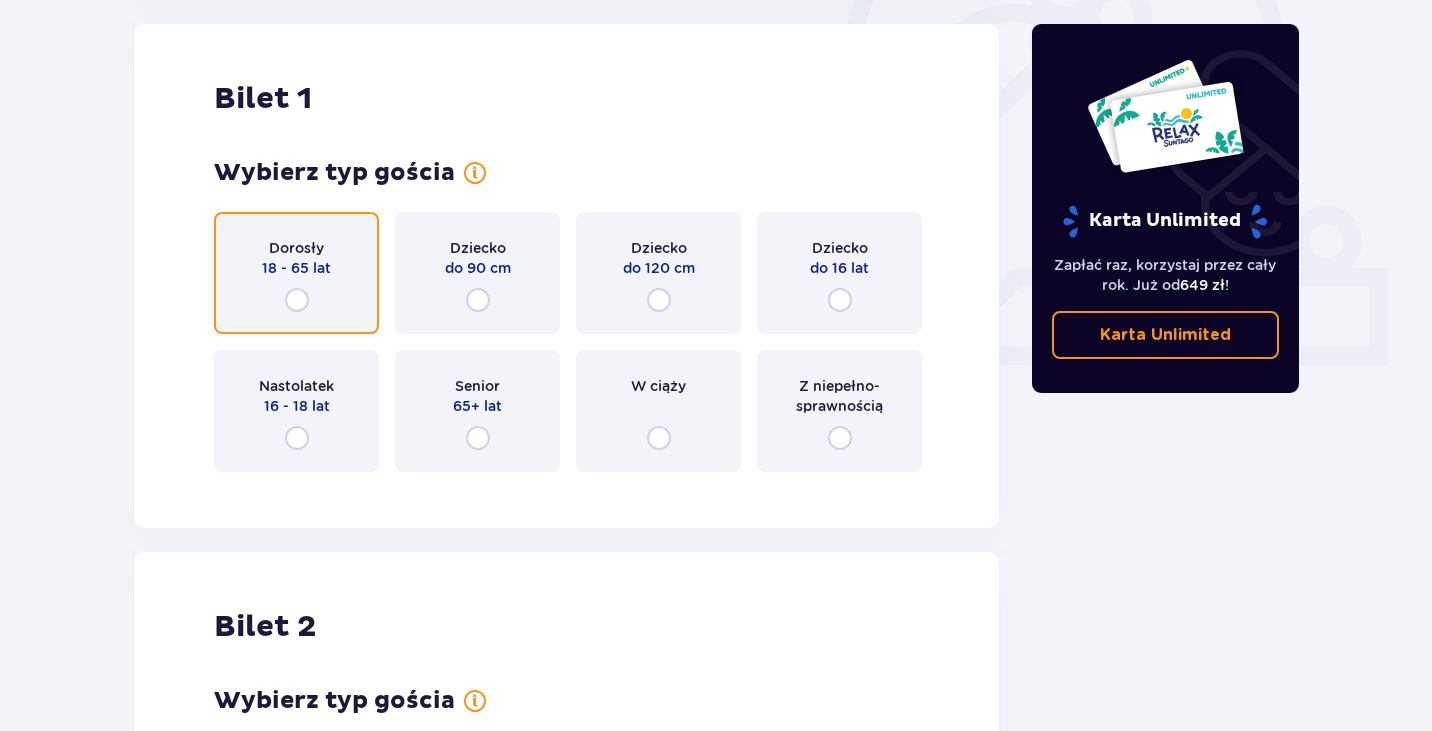 click at bounding box center [297, 300] 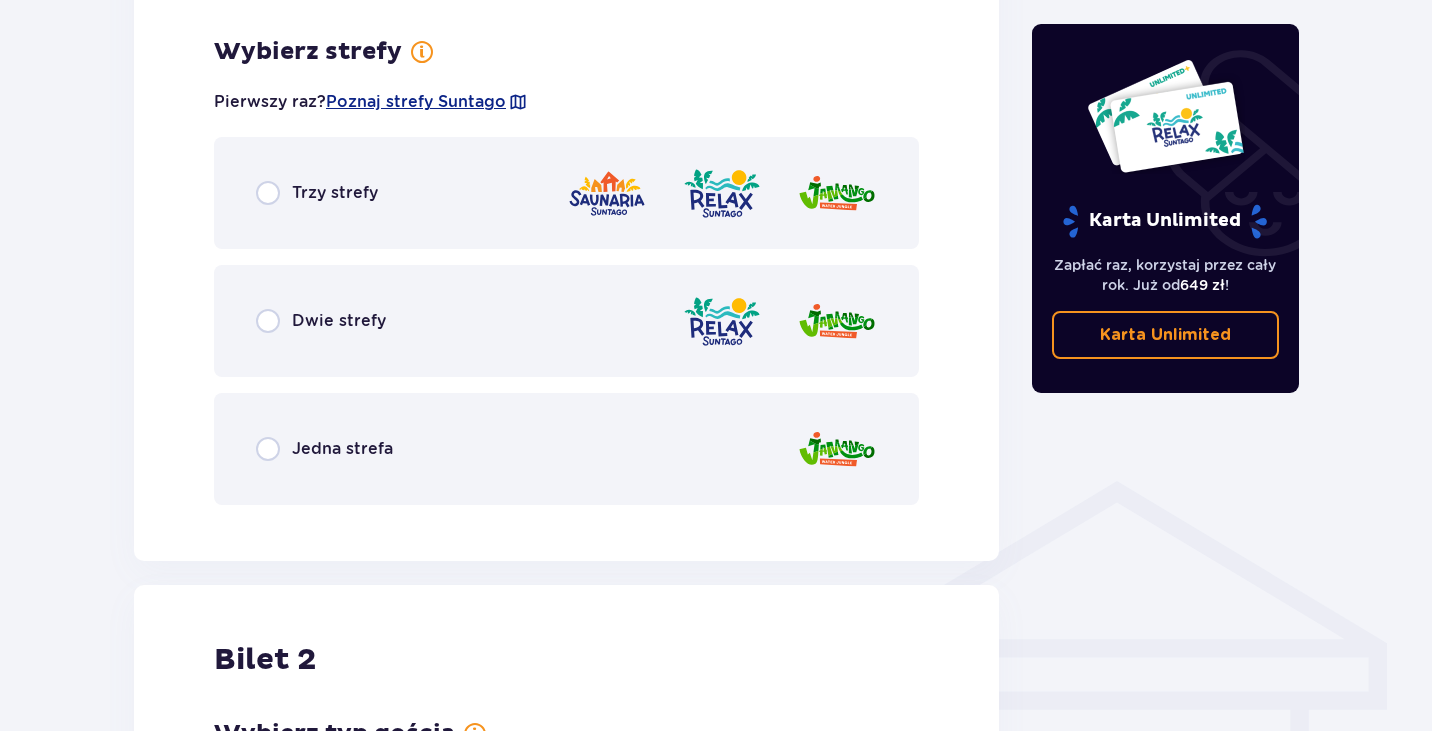 scroll, scrollTop: 1156, scrollLeft: 0, axis: vertical 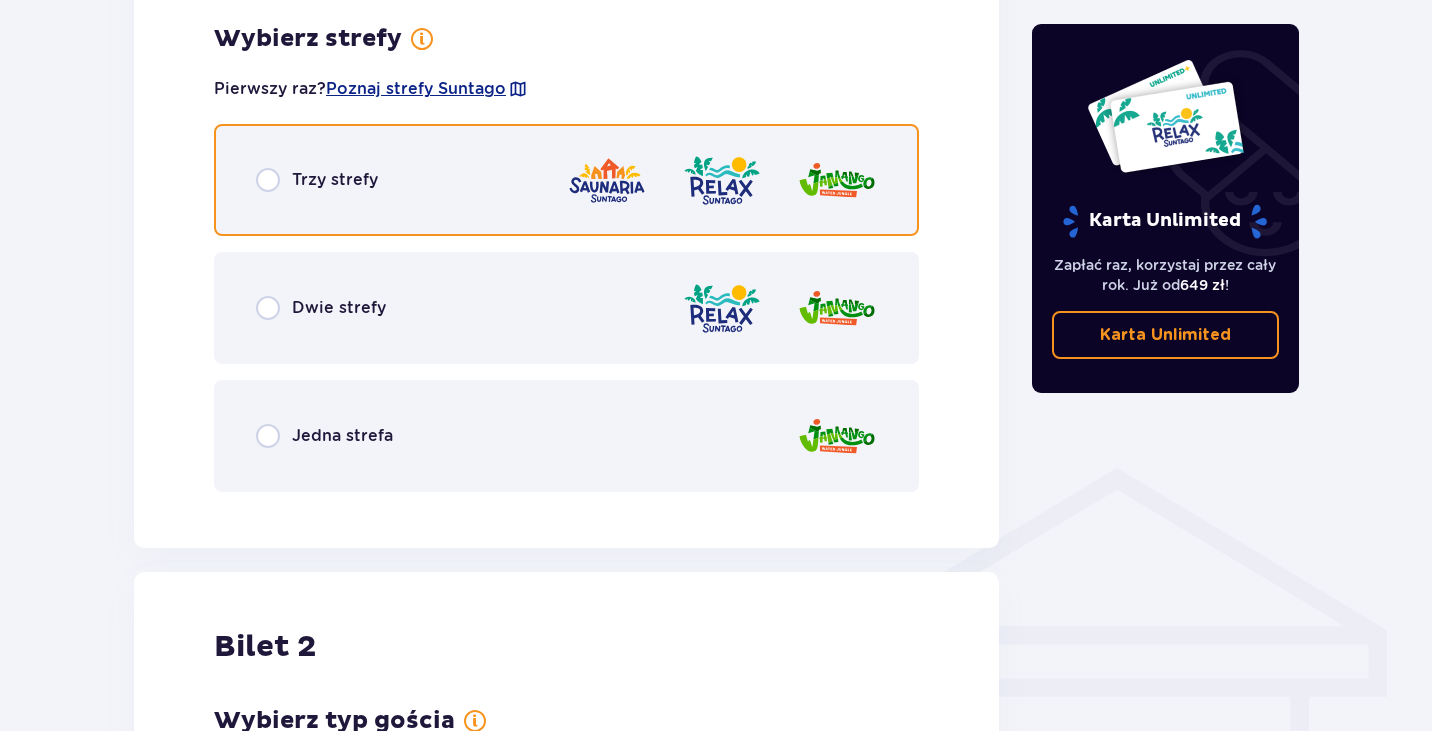 click at bounding box center [268, 180] 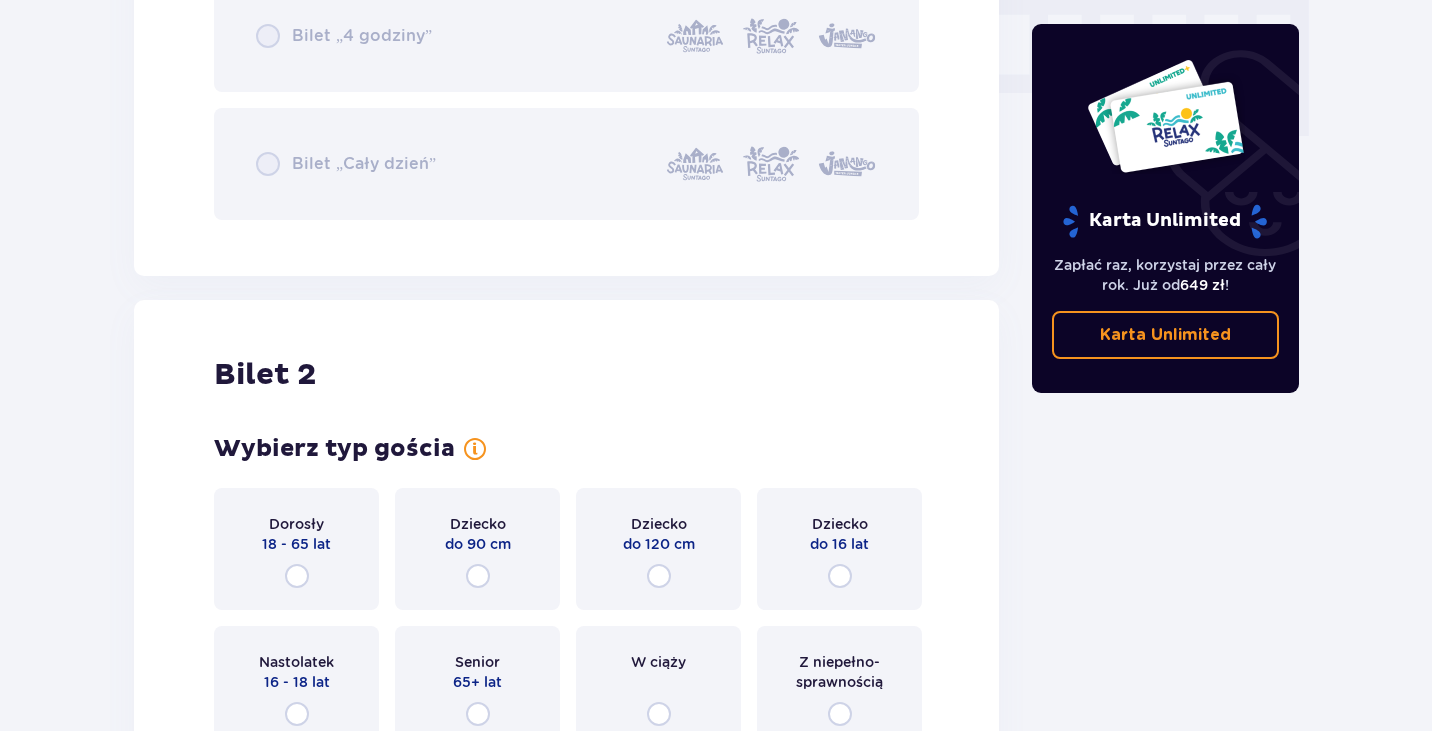 scroll, scrollTop: 2064, scrollLeft: 0, axis: vertical 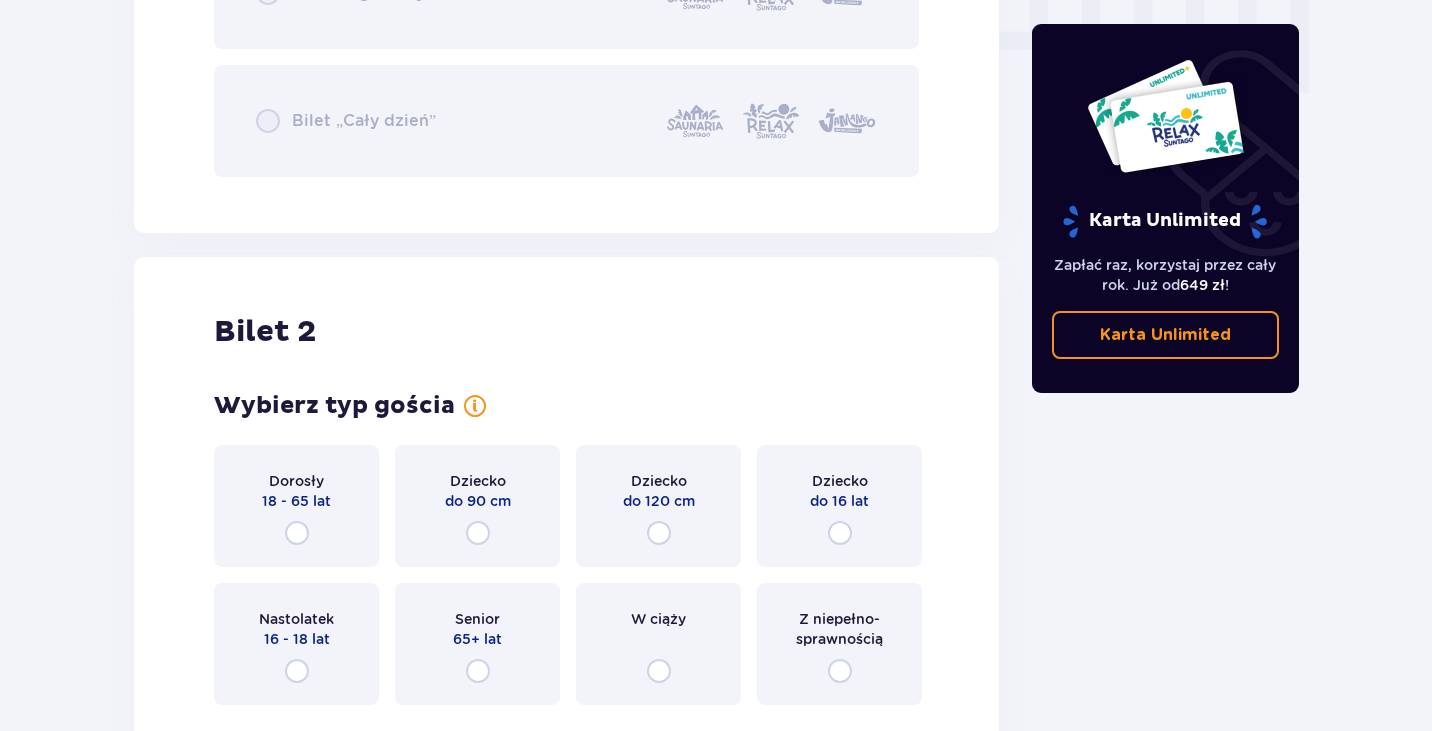 click on "Dorosły 18 - 65 lat" at bounding box center (296, 506) 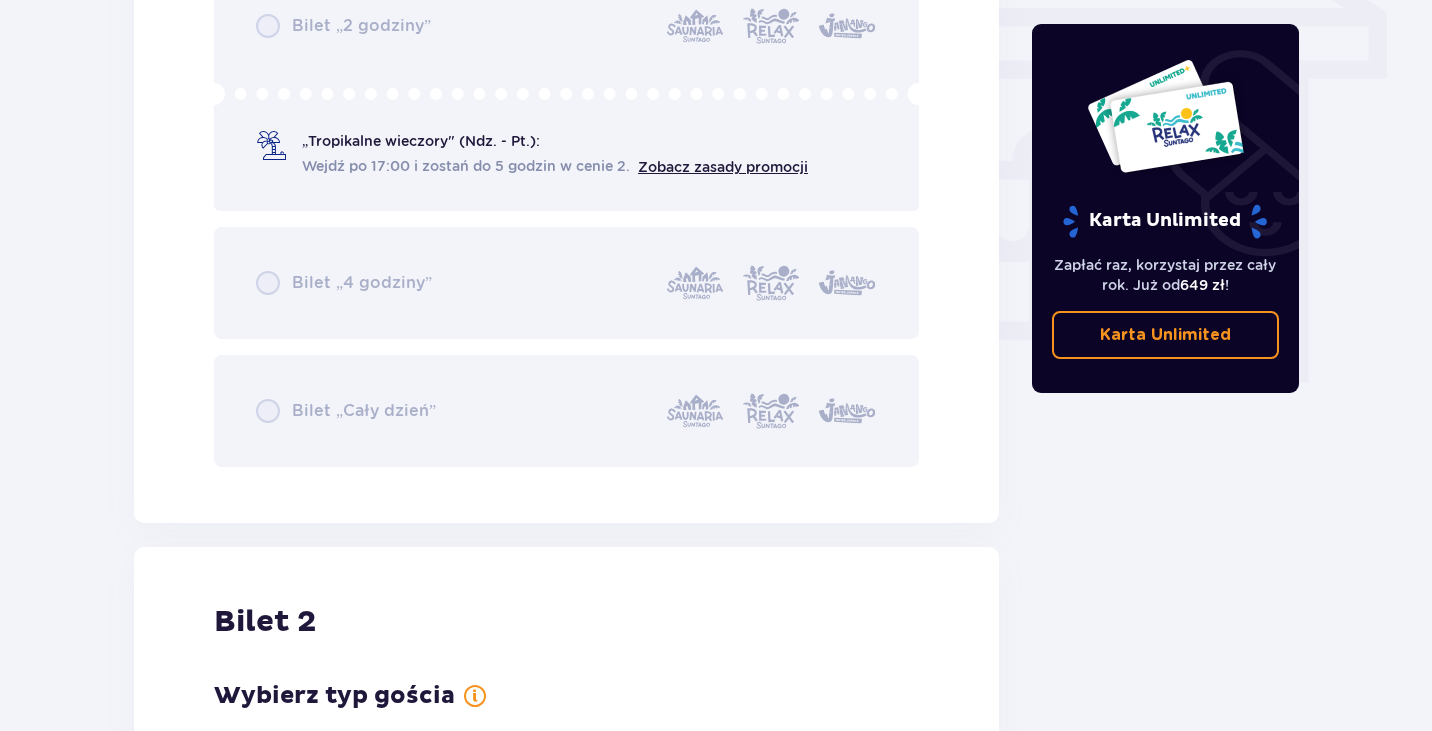 scroll, scrollTop: 1702, scrollLeft: 0, axis: vertical 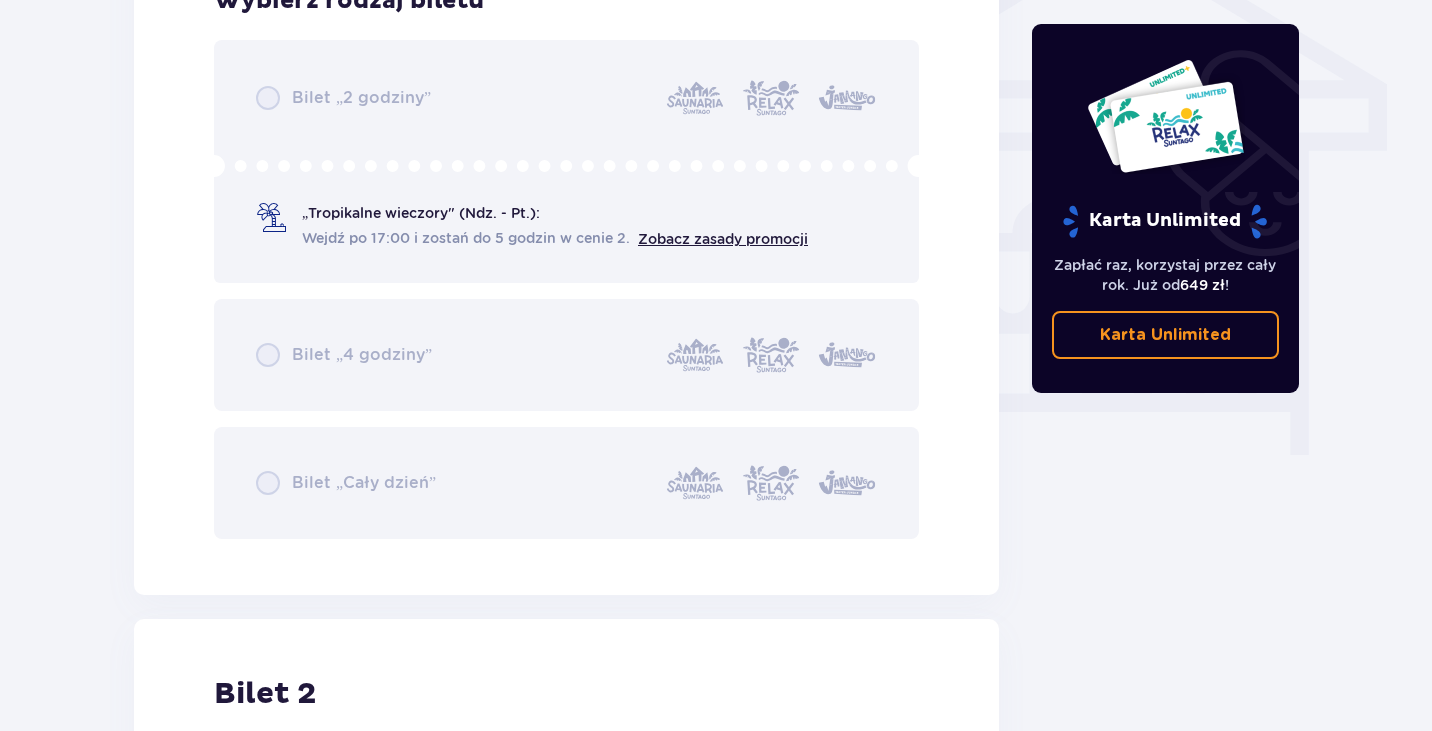 click on "Bilet „2 godziny”   „Tropikalne wieczory" (Ndz. - Pt.): Wejdź po 17:00 i zostań do 5 godzin w cenie 2. Zobacz zasady promocji Bilet „4 godziny”   Bilet „Cały dzień”" at bounding box center (566, 289) 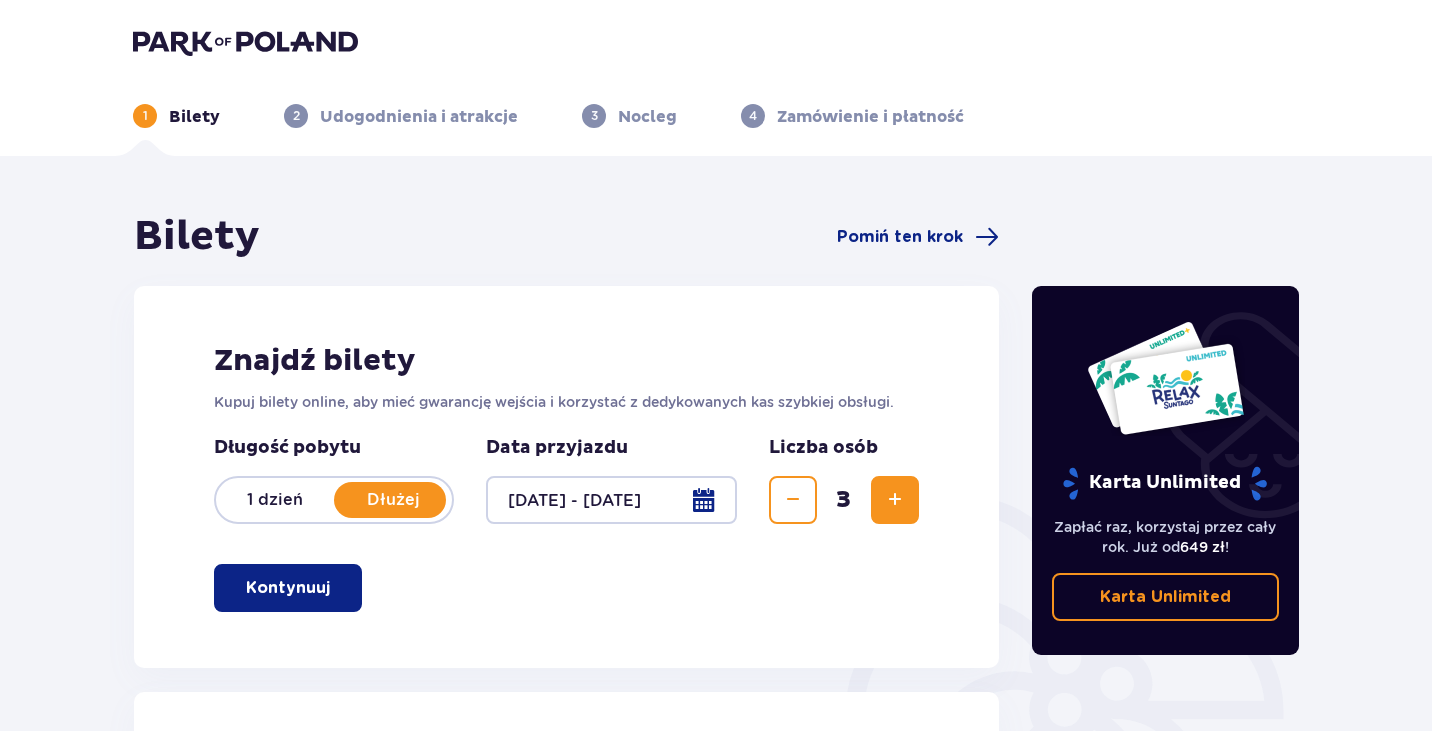 scroll, scrollTop: 0, scrollLeft: 0, axis: both 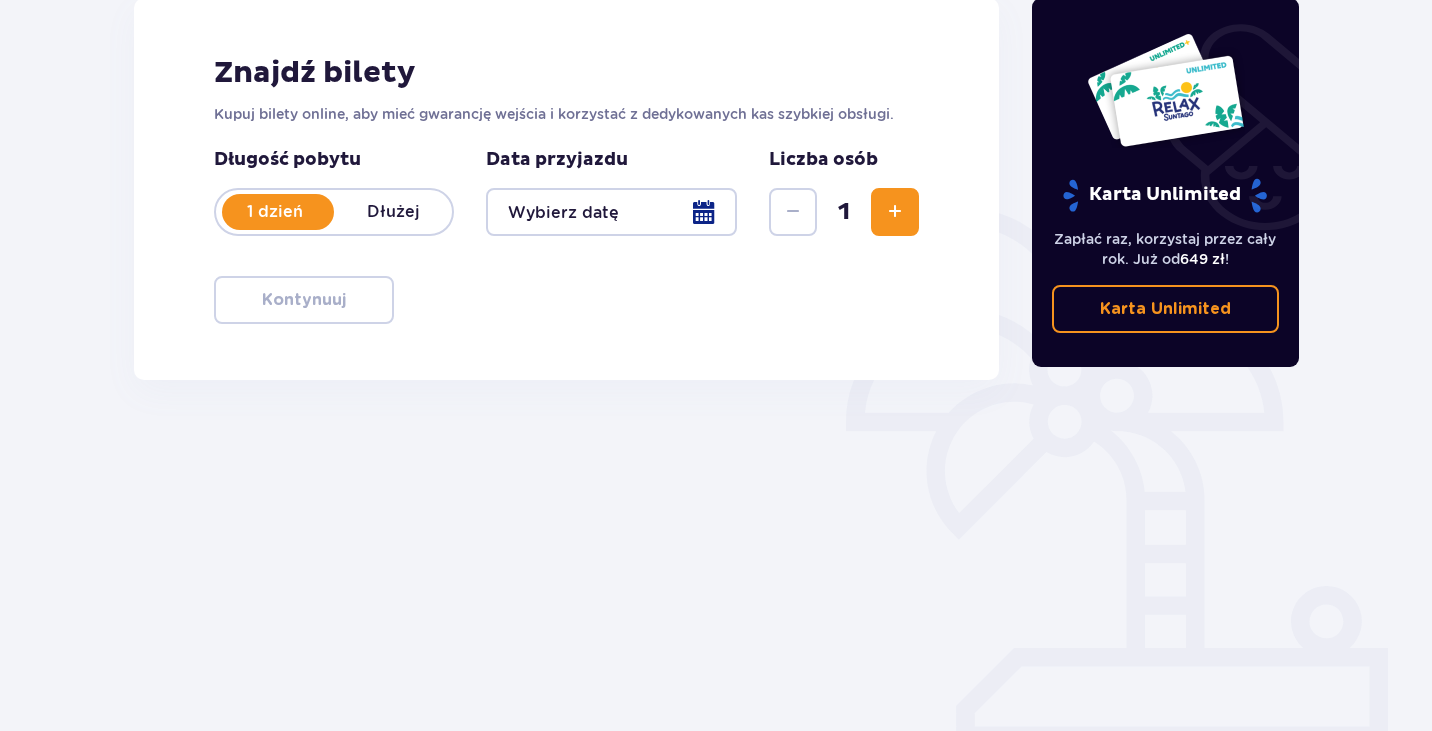click on "Znajdź bilety Kupuj bilety online, aby mieć gwarancję wejścia i korzystać z dedykowanych kas szybkiej obsługi. Długość pobytu 1 dzień Dłużej Data przyjazdu Liczba osób 1 Kontynuuj" at bounding box center (566, 189) 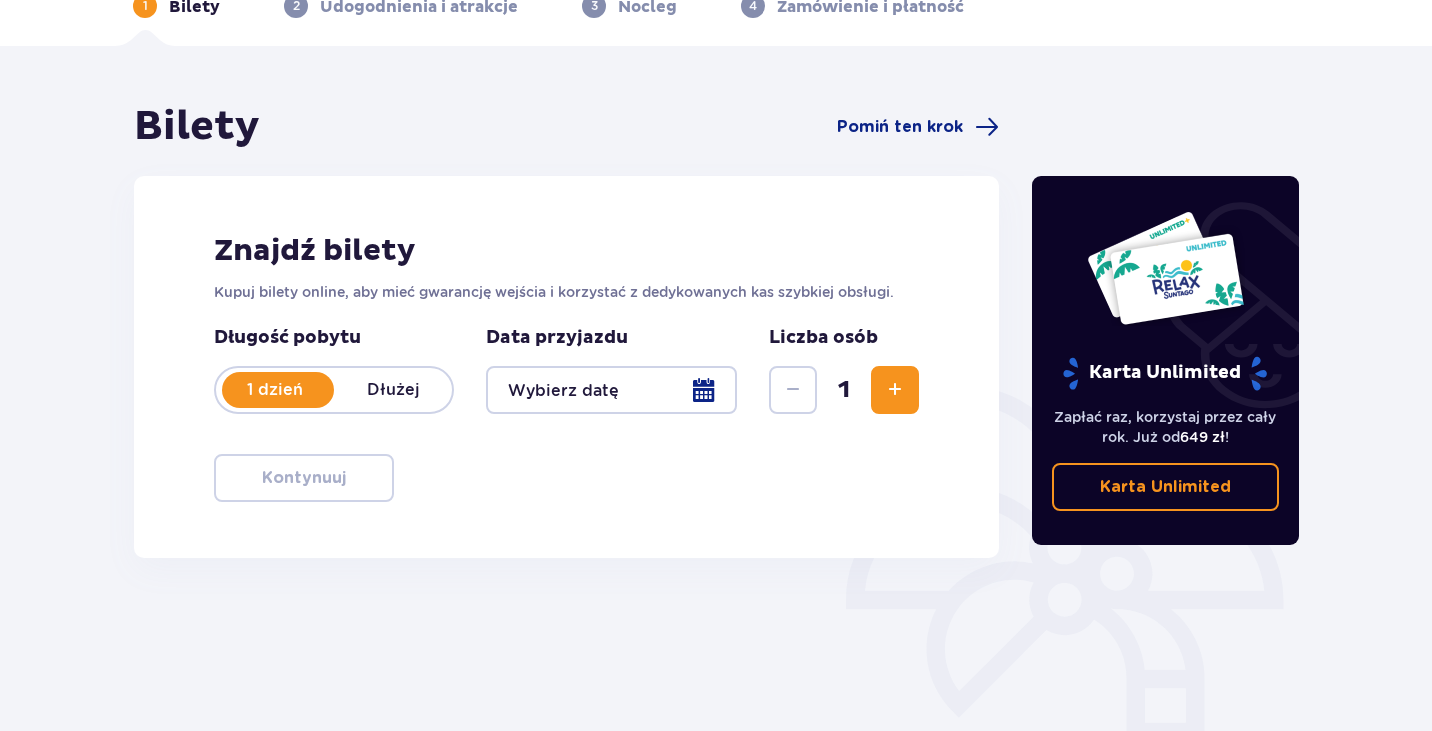 scroll, scrollTop: 88, scrollLeft: 0, axis: vertical 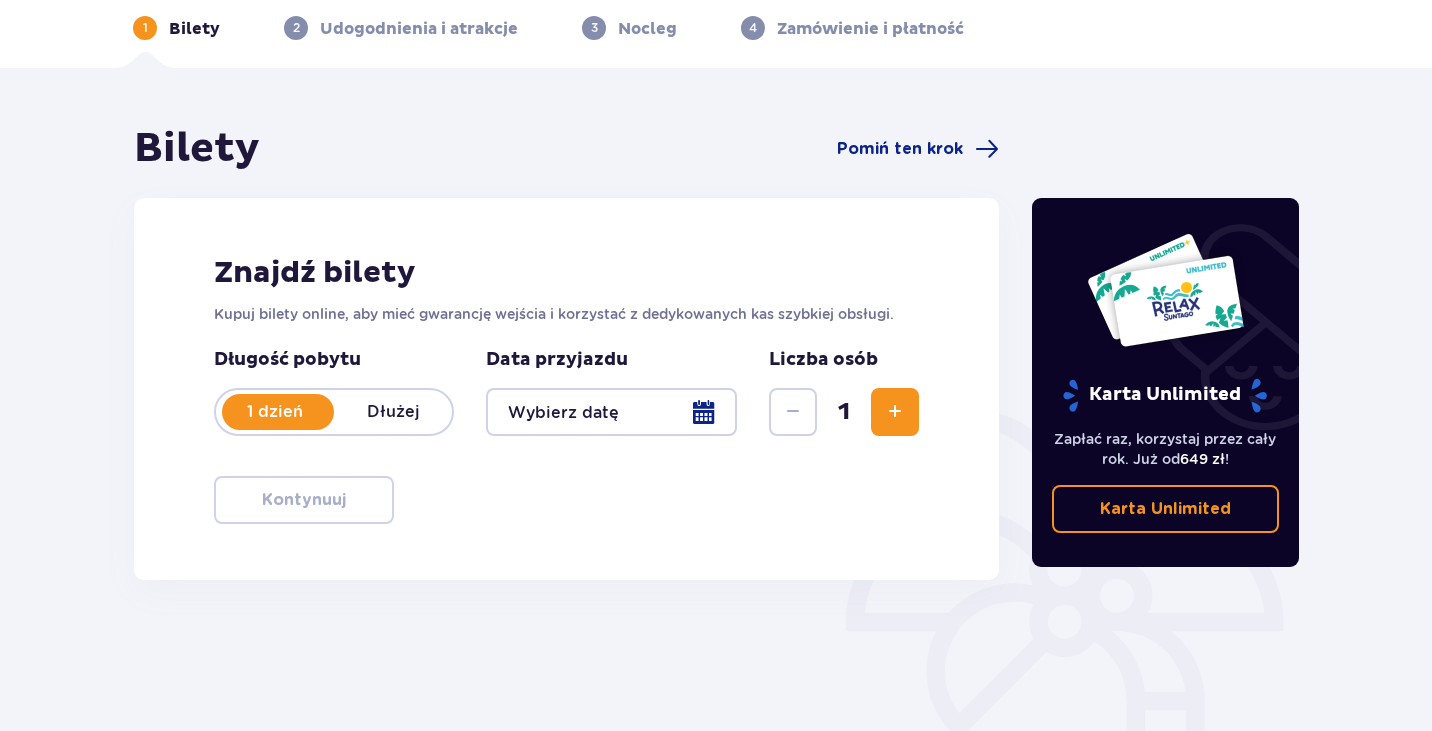 click at bounding box center [895, 412] 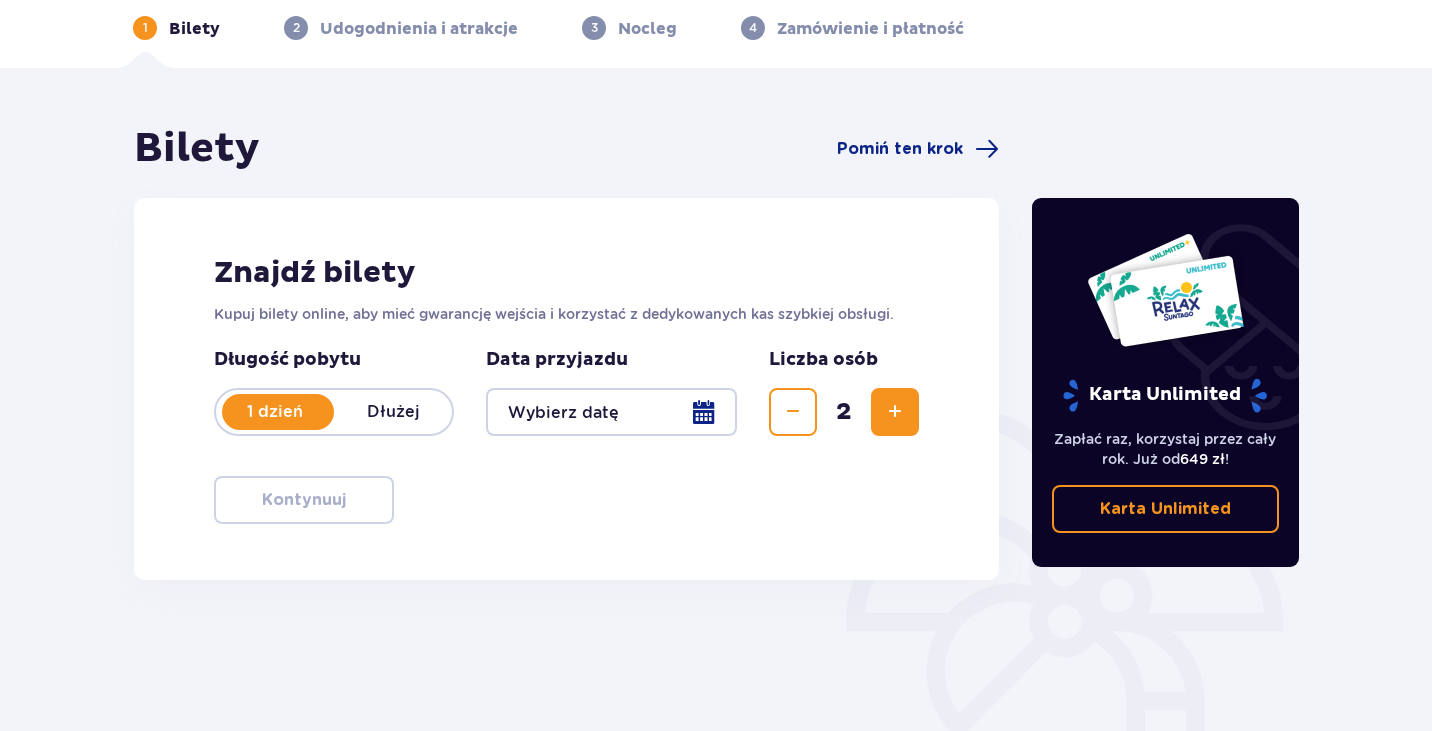 click at bounding box center [895, 412] 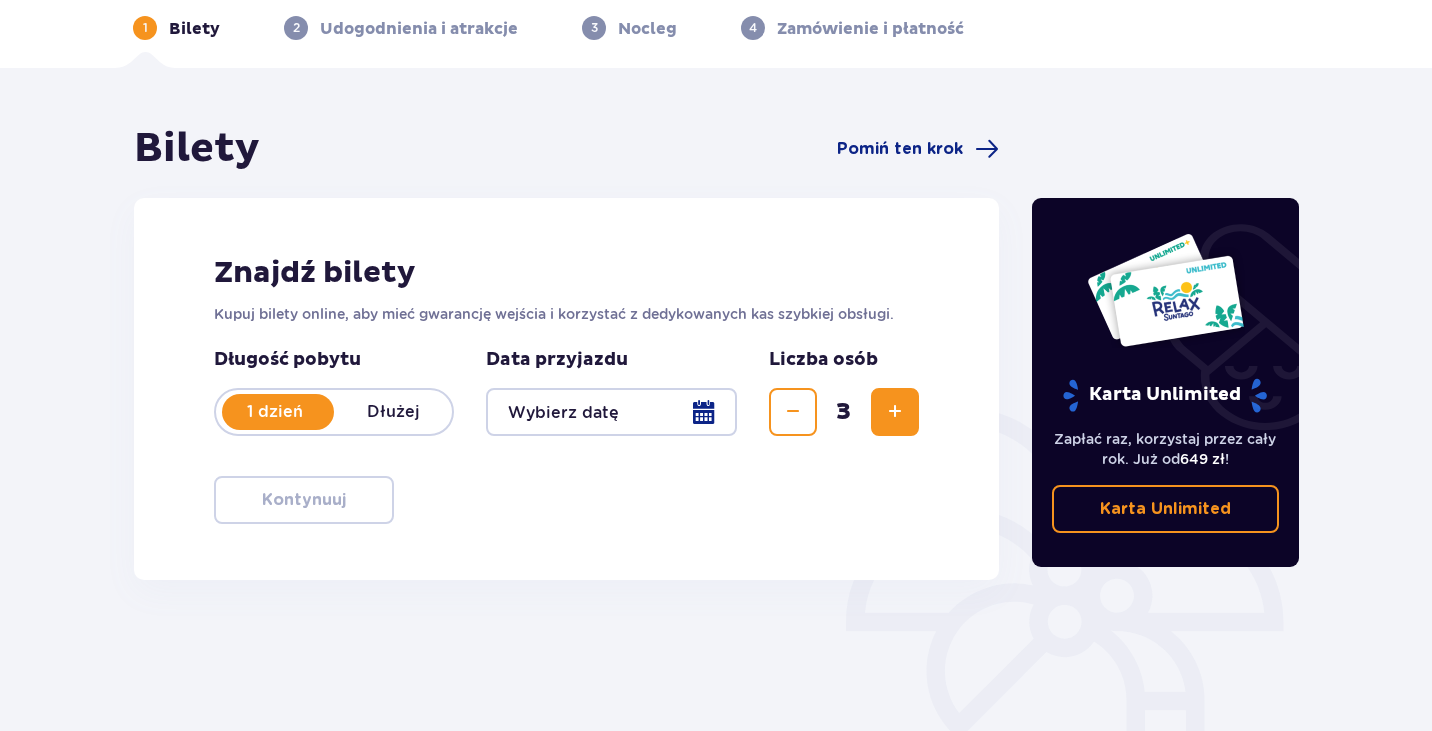 click at bounding box center [611, 412] 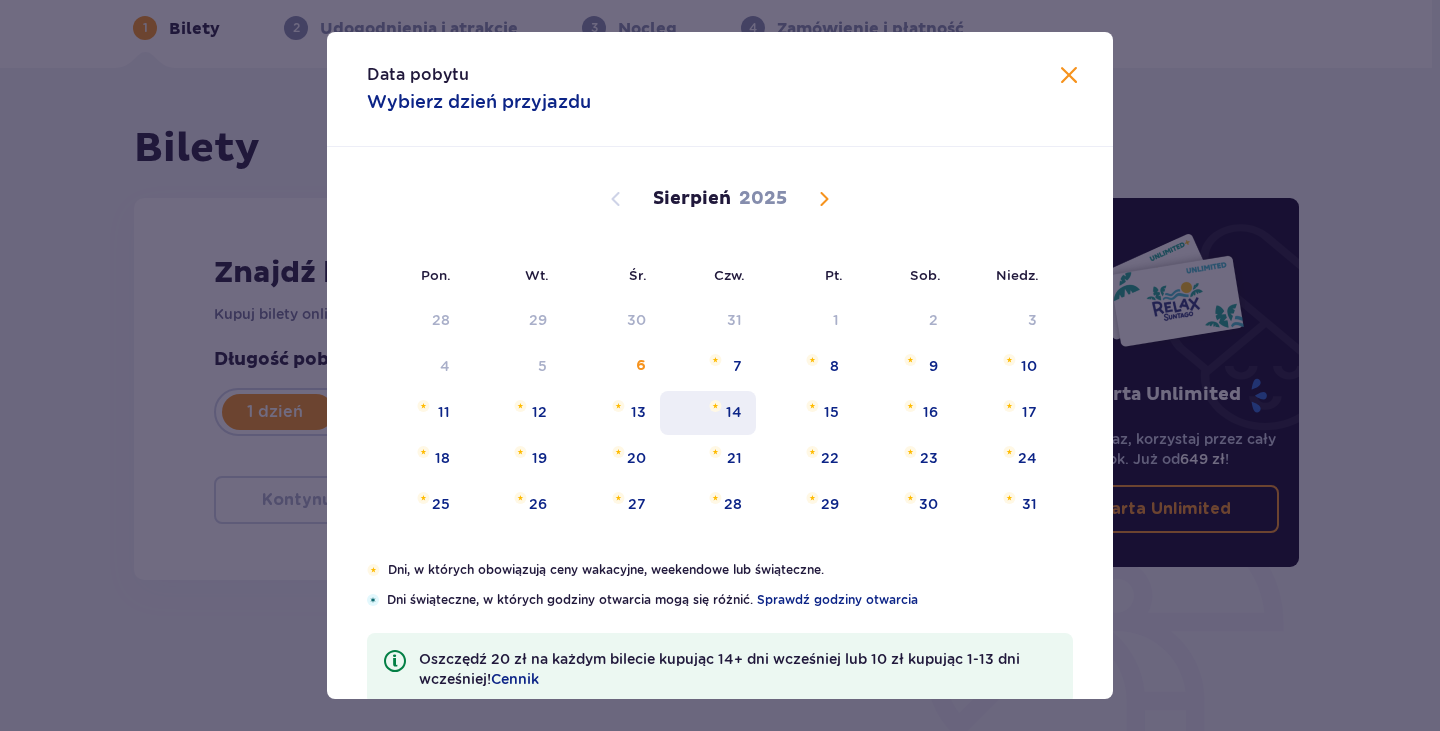 click on "14" at bounding box center (708, 413) 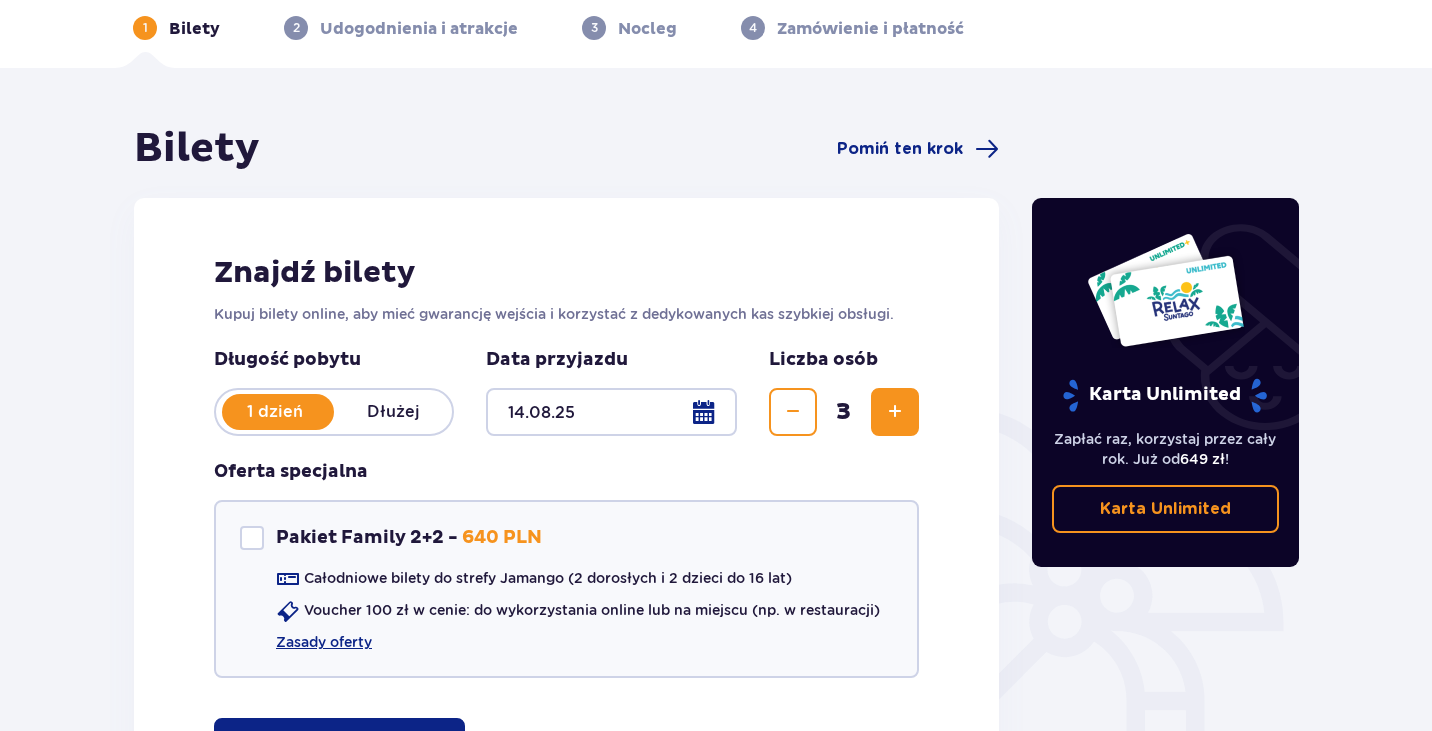 click at bounding box center [611, 412] 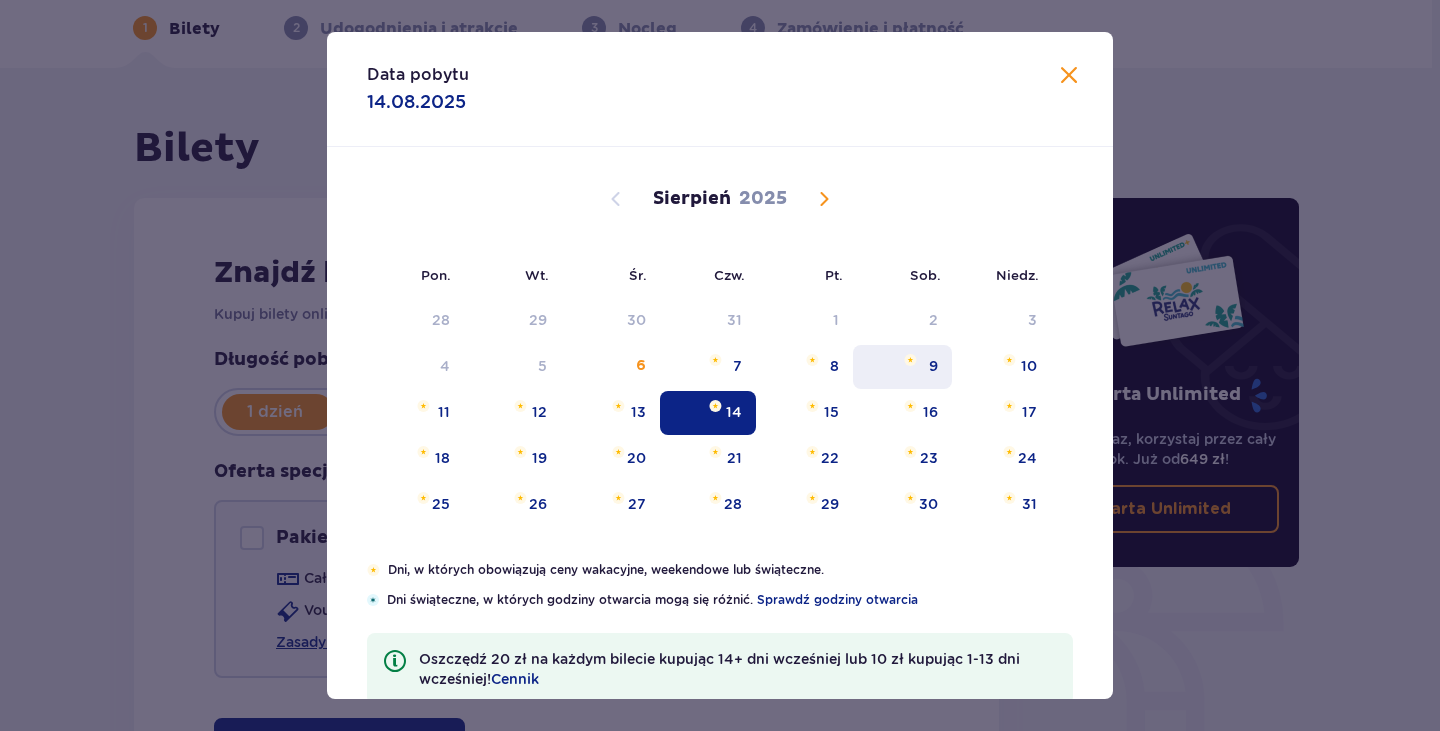 click on "9" at bounding box center (902, 367) 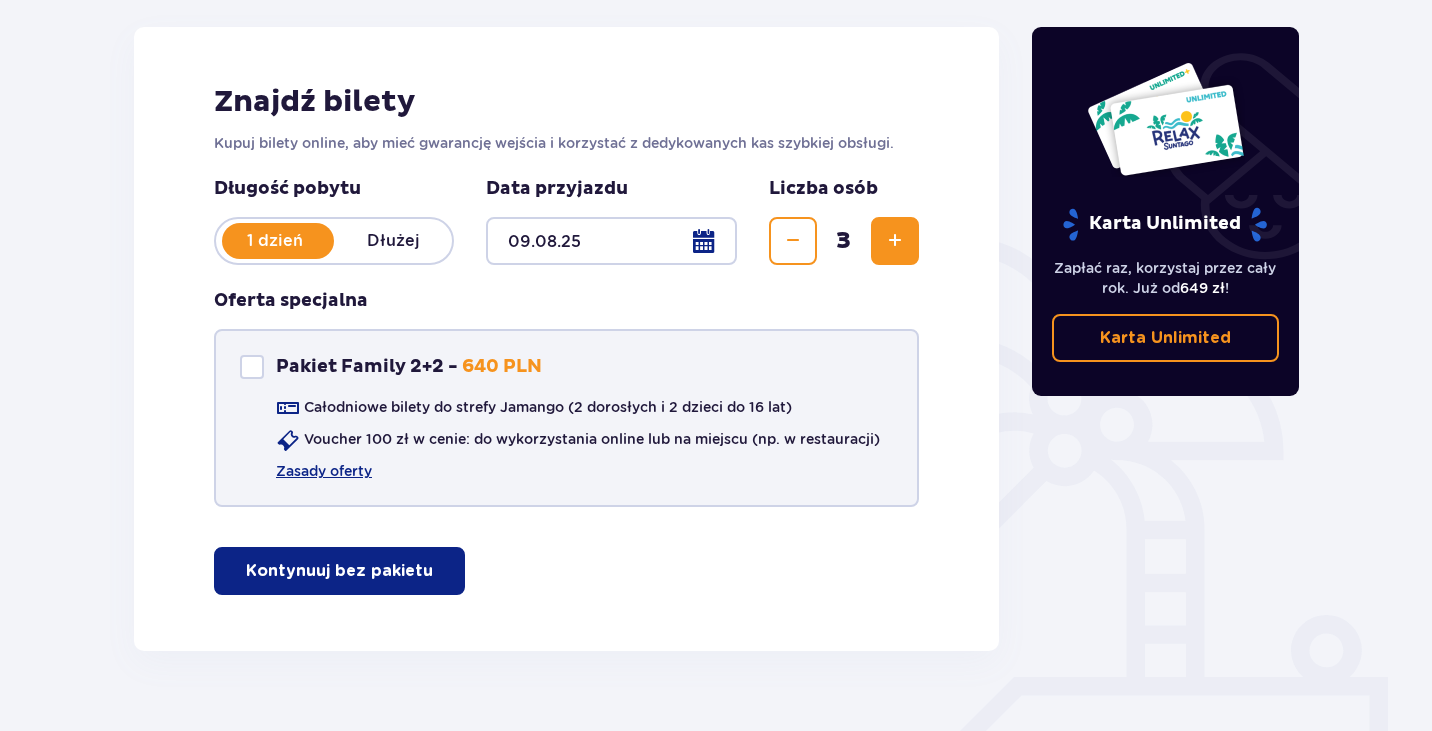 scroll, scrollTop: 299, scrollLeft: 0, axis: vertical 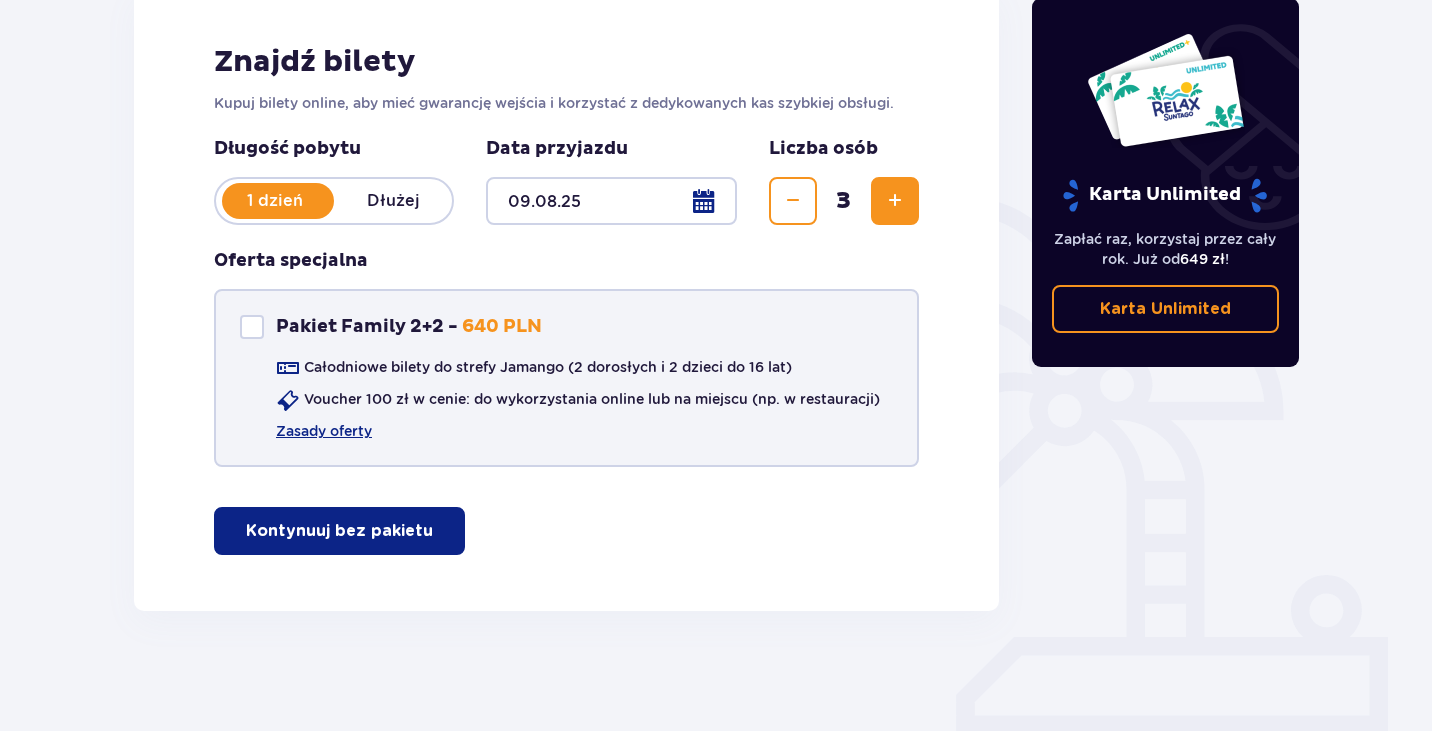 click at bounding box center (252, 327) 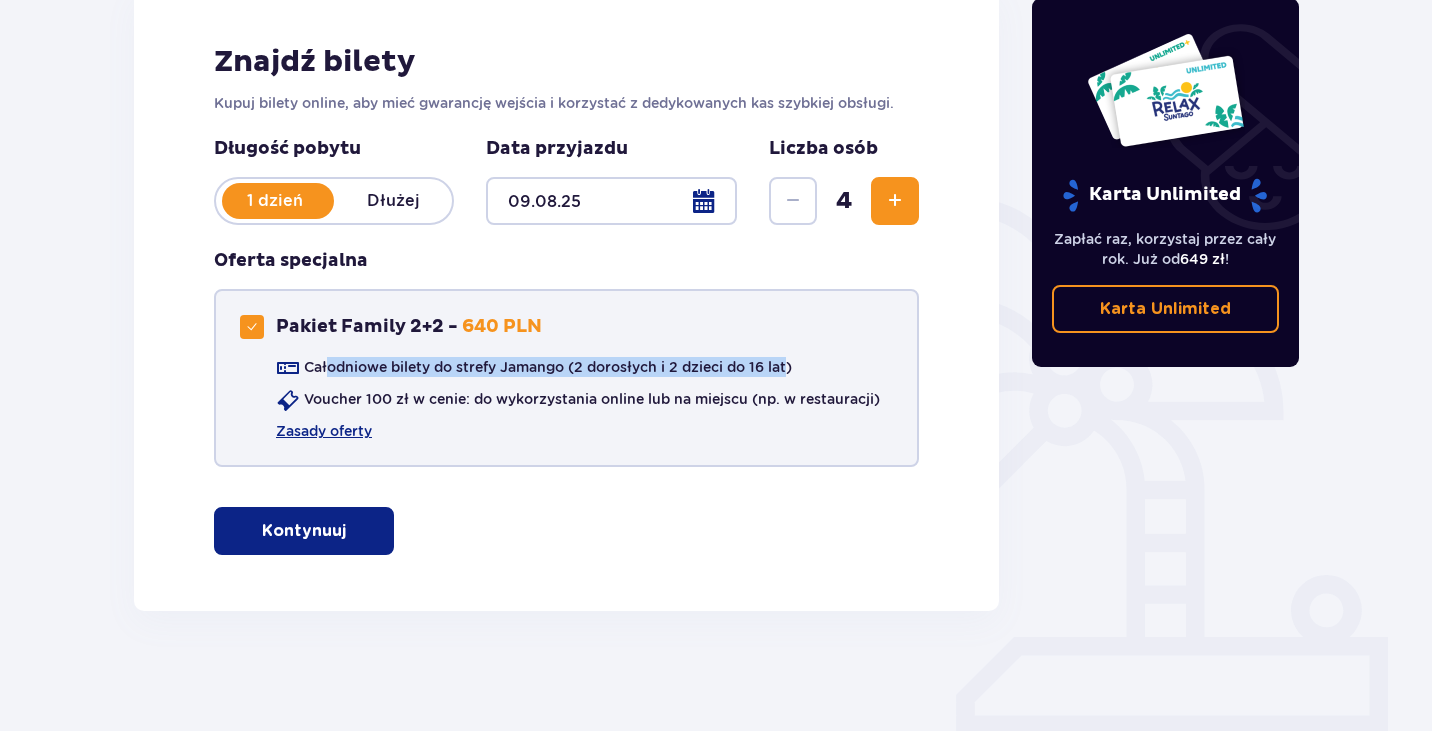 drag, startPoint x: 329, startPoint y: 363, endPoint x: 793, endPoint y: 376, distance: 464.18207 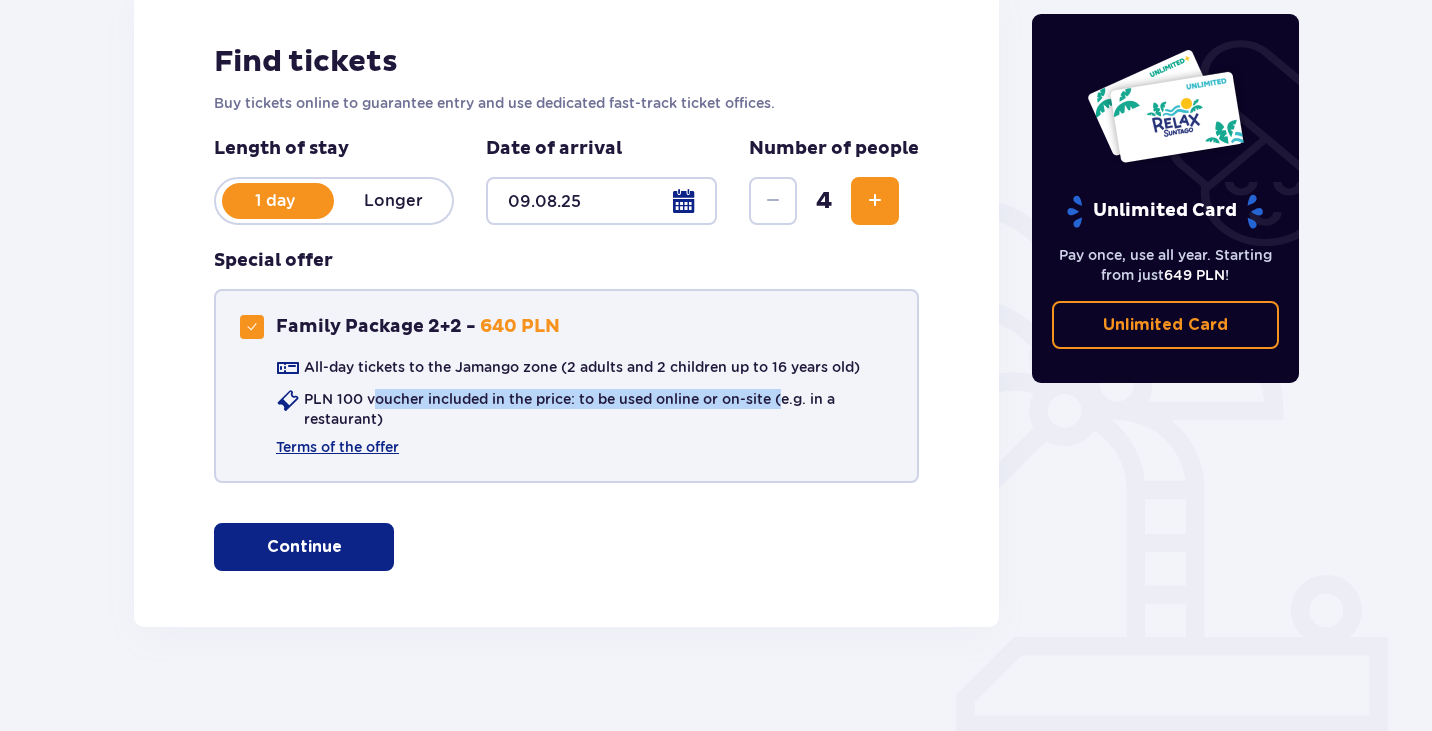 drag, startPoint x: 372, startPoint y: 393, endPoint x: 781, endPoint y: 393, distance: 409 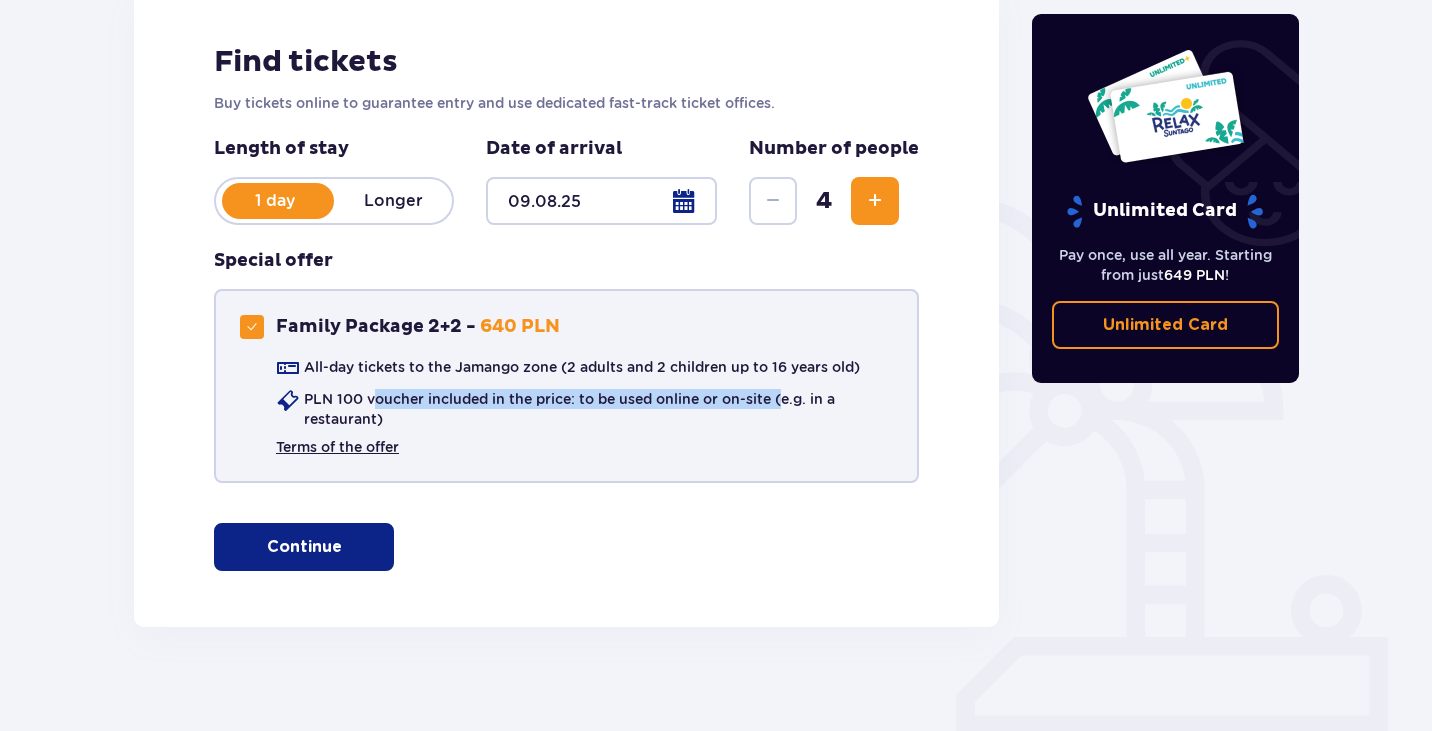click on "Terms of the offer" at bounding box center (337, 447) 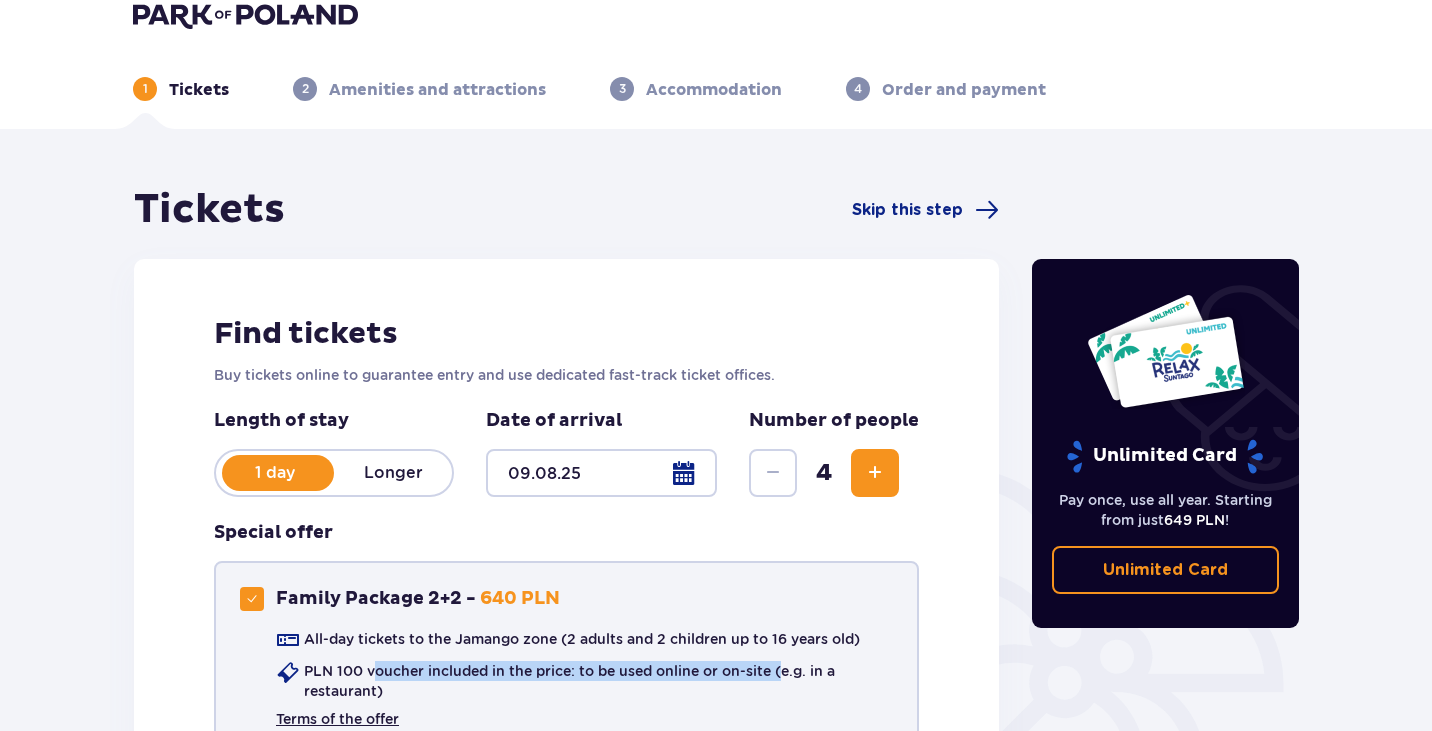 scroll, scrollTop: 0, scrollLeft: 0, axis: both 